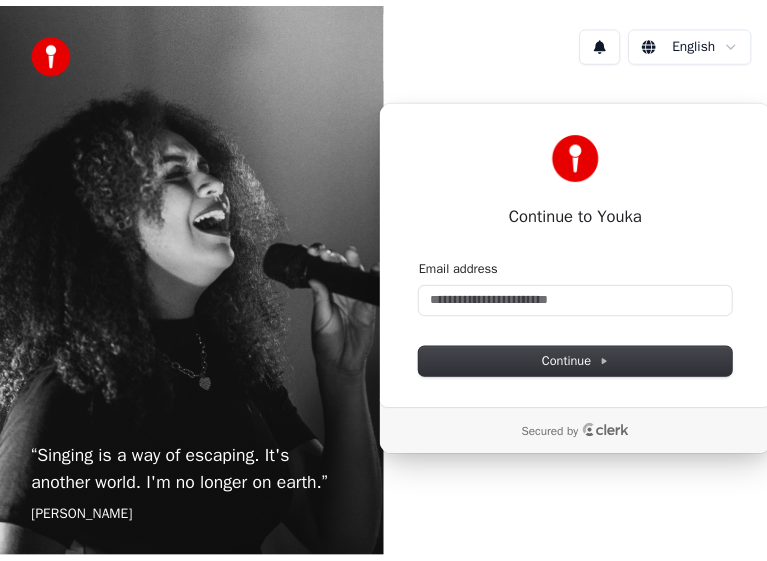 scroll, scrollTop: 0, scrollLeft: 0, axis: both 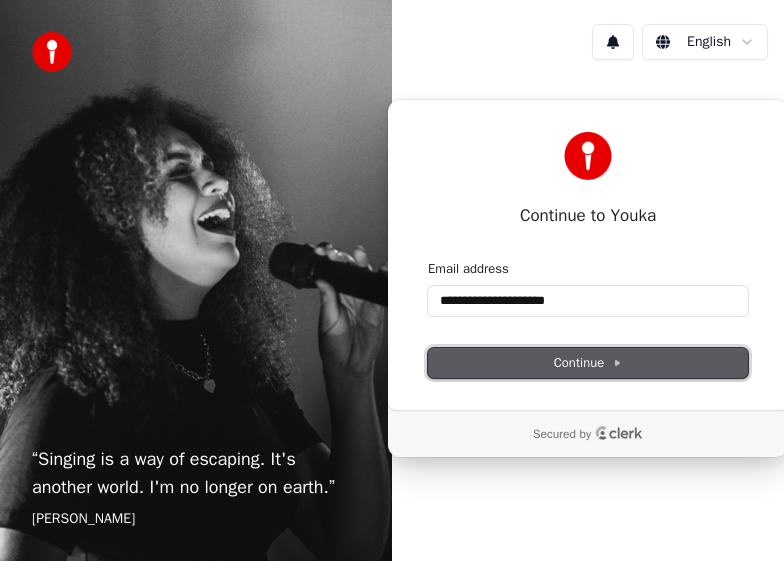 click on "Continue" at bounding box center [588, 363] 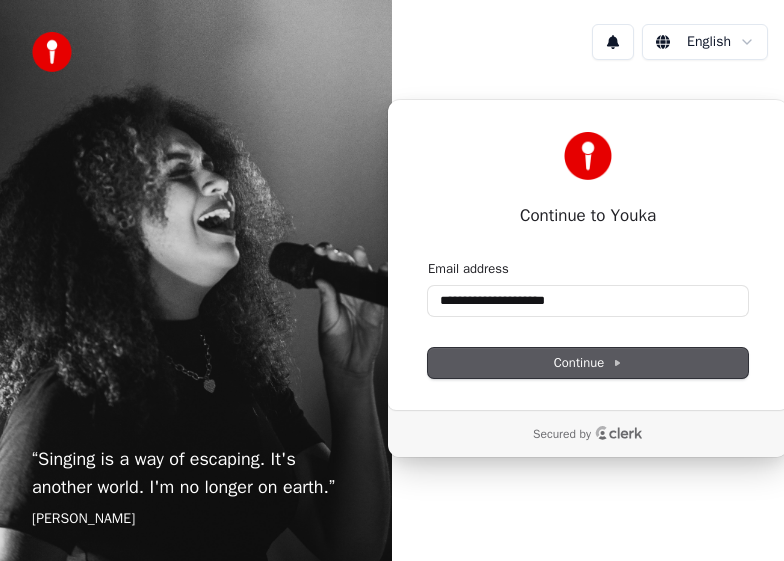 type on "**********" 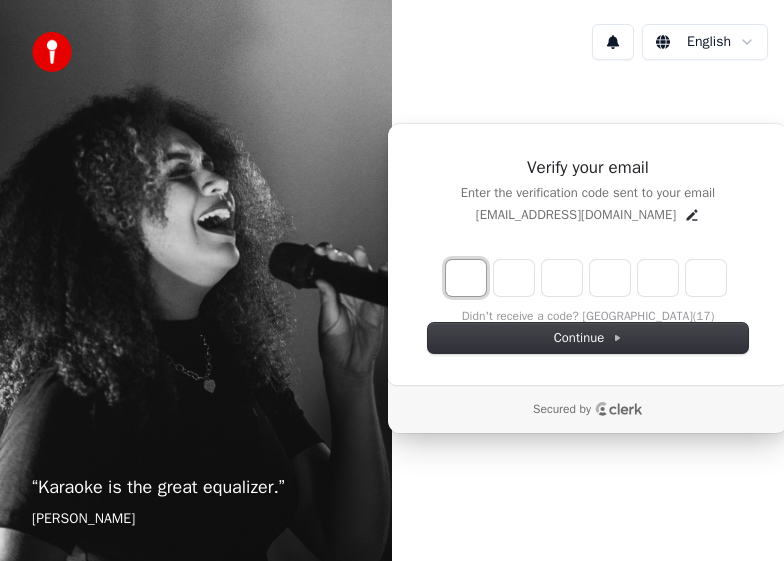 click at bounding box center [466, 278] 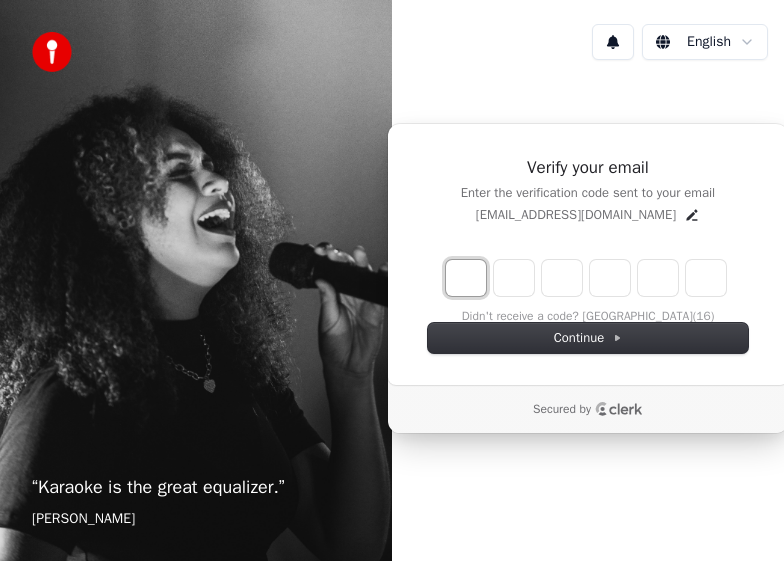 type on "*" 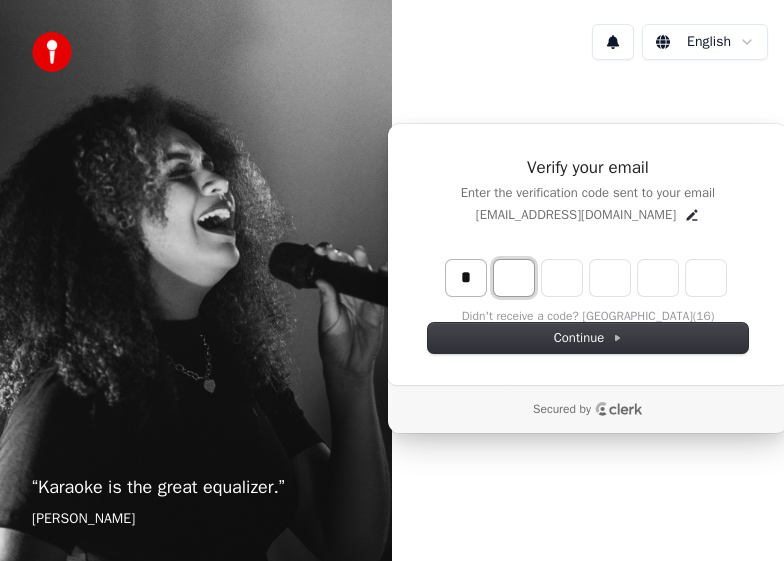 type on "*" 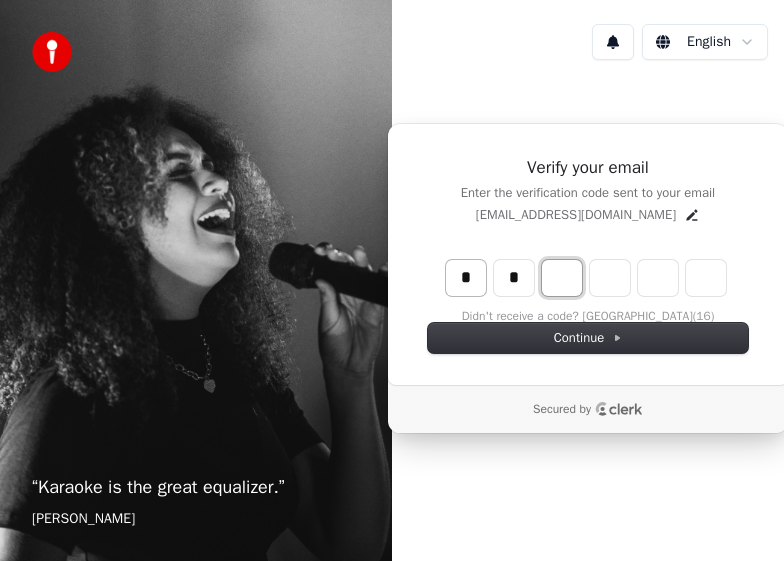 type on "**" 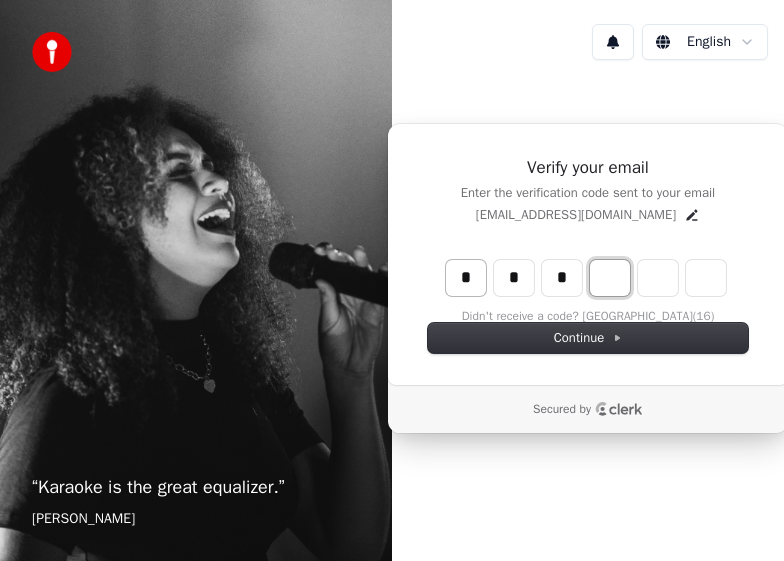 type on "***" 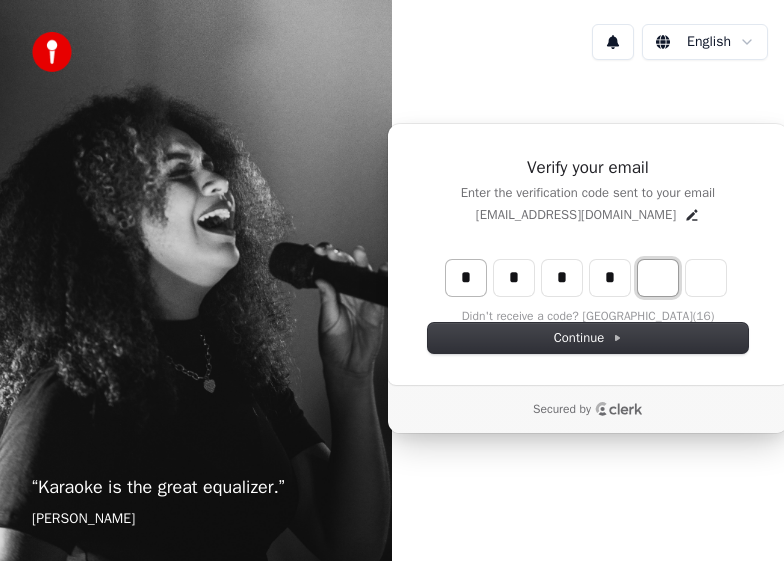 type on "****" 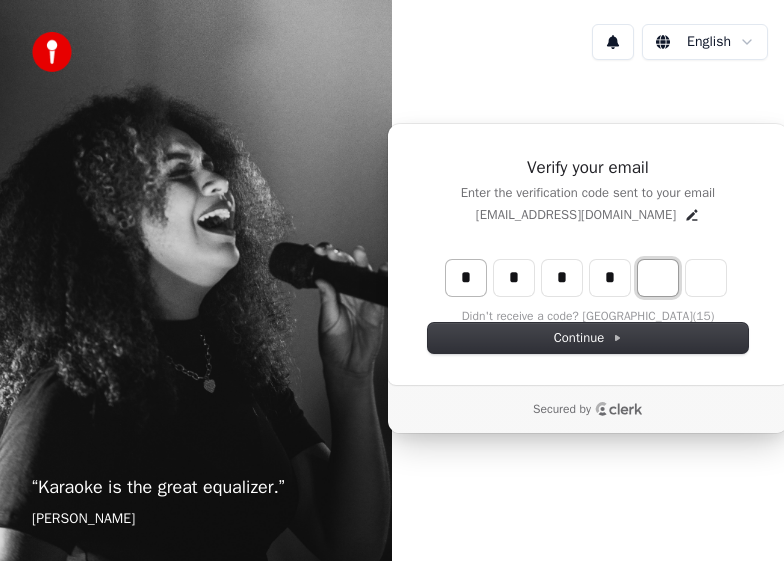 type on "*" 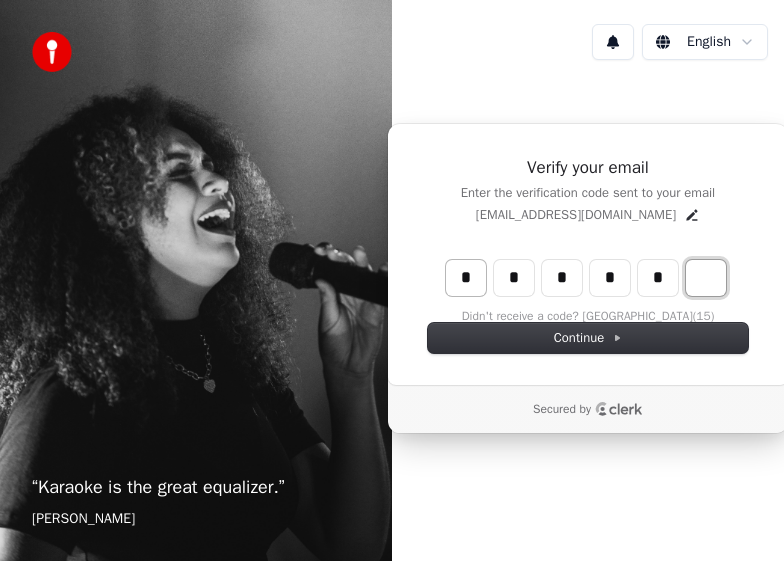 type on "******" 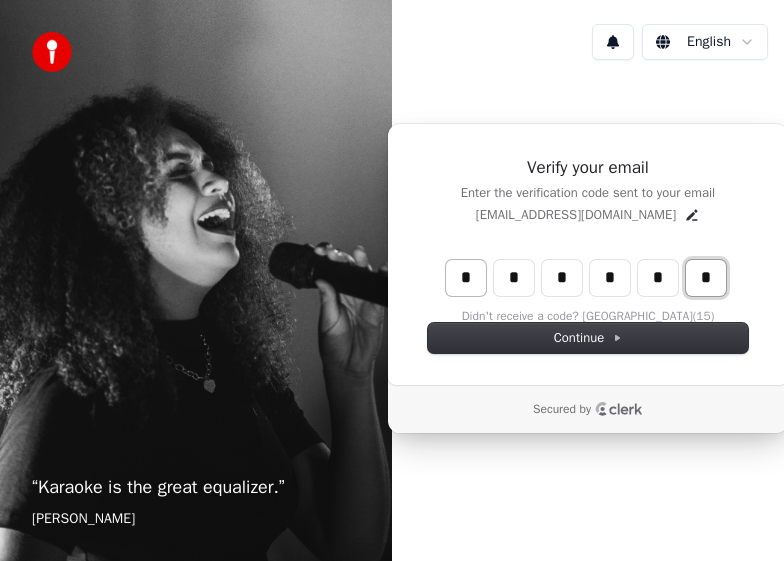 type on "*" 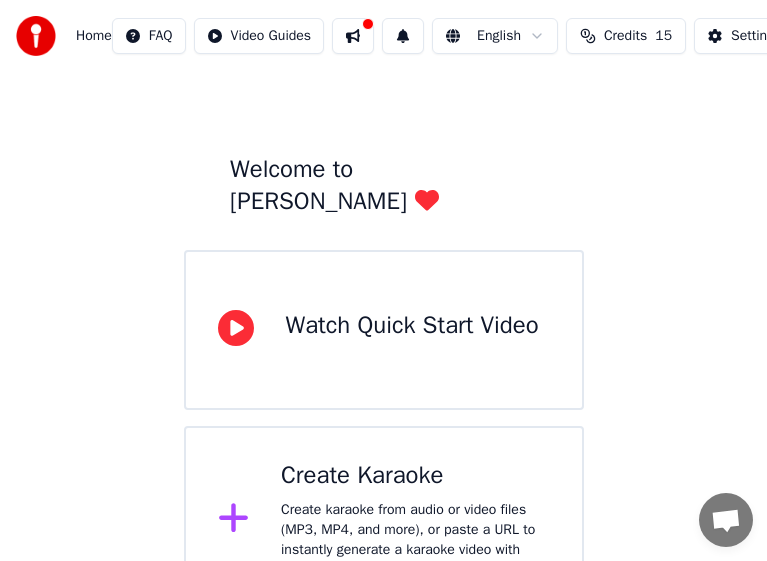 scroll, scrollTop: 59, scrollLeft: 0, axis: vertical 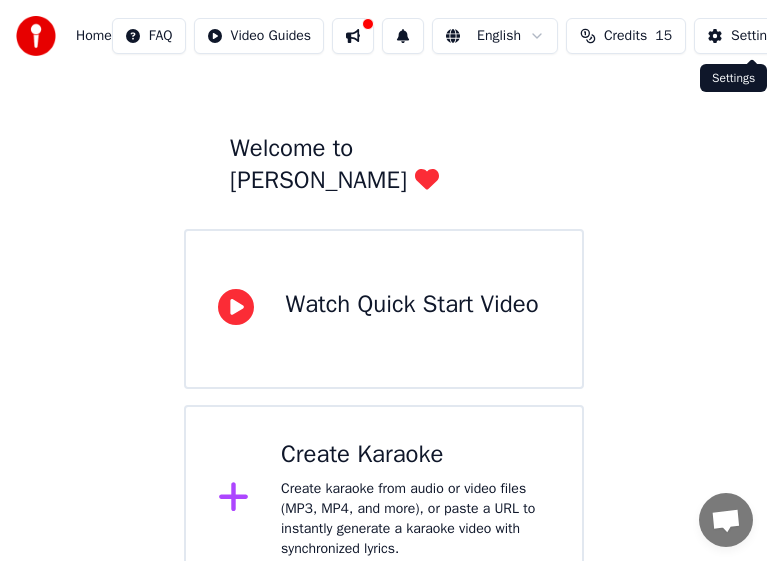 click on "Settings" at bounding box center (744, 36) 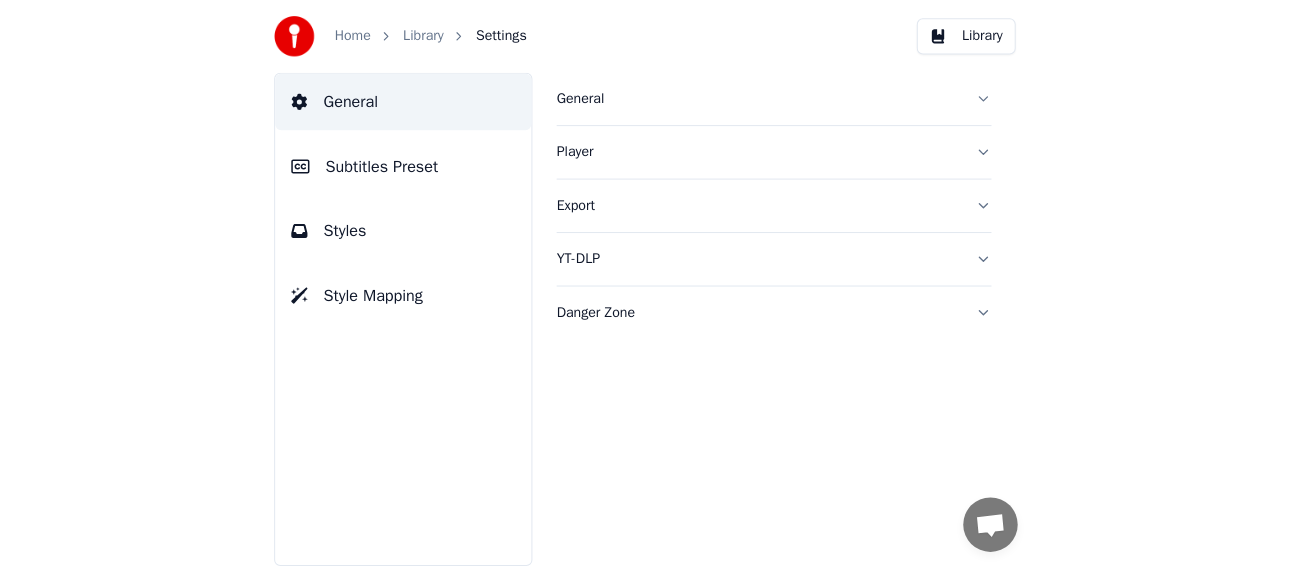 scroll, scrollTop: 0, scrollLeft: 0, axis: both 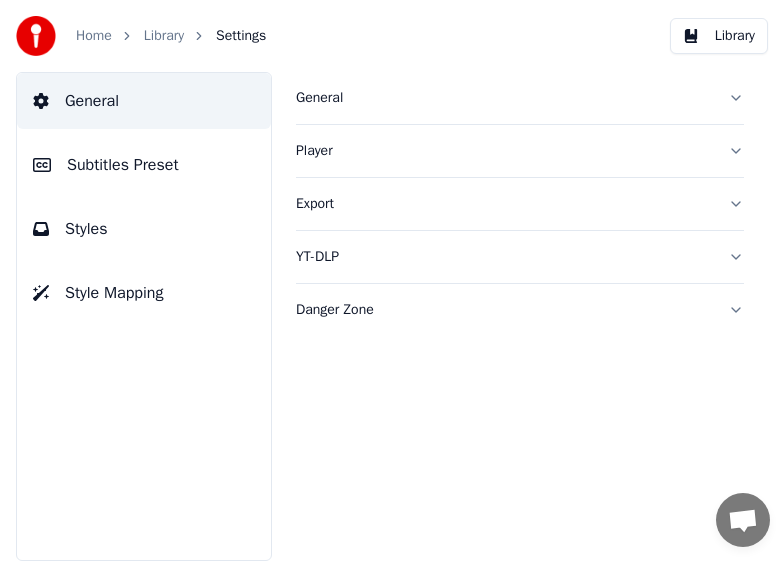 click on "YT-DLP" at bounding box center [520, 257] 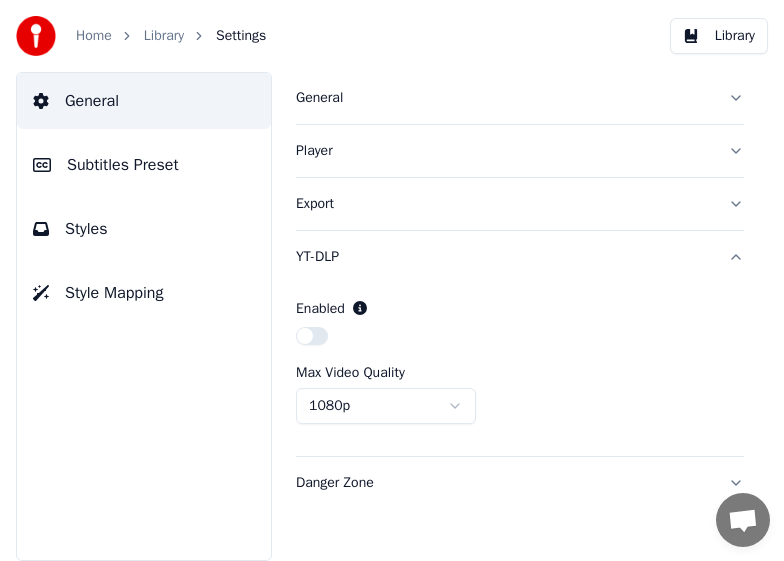 click on "YT-DLP" at bounding box center [520, 257] 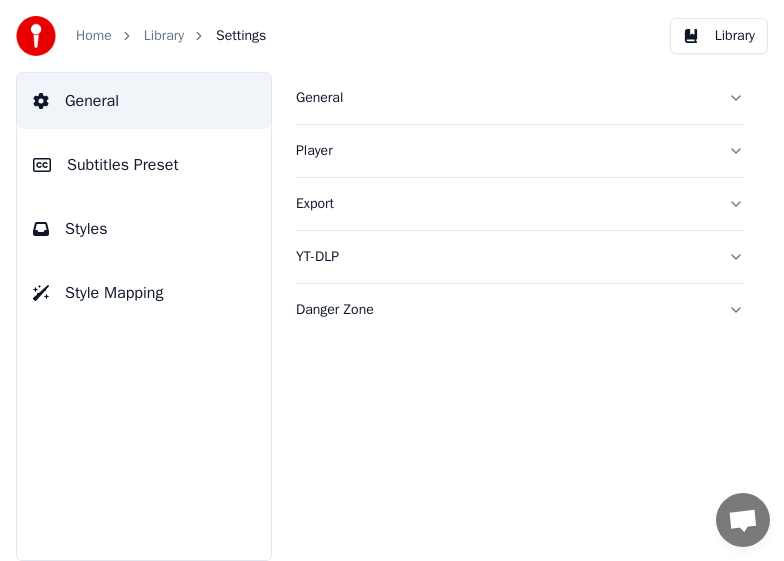 click on "Danger Zone" at bounding box center (520, 310) 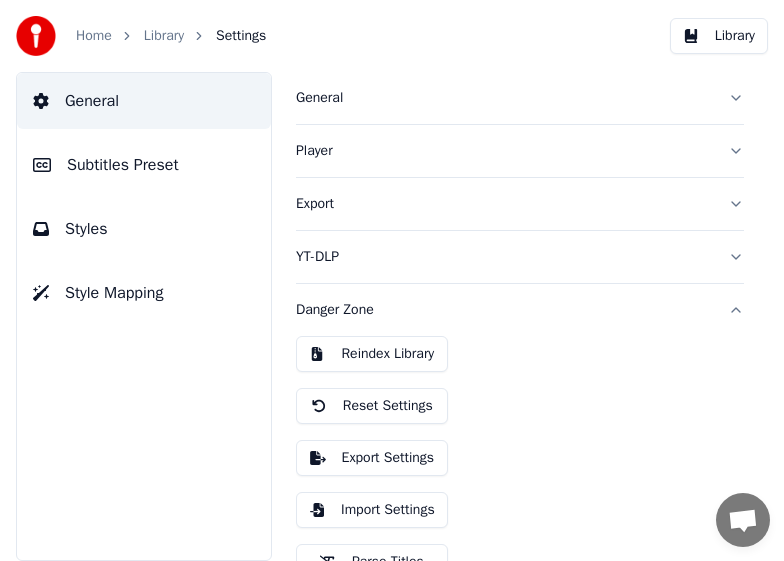 click on "General Player Export YT-DLP Danger Zone Reindex Library Reset Settings Export Settings Import Settings Parse Titles Analyse Library" at bounding box center [520, 316] 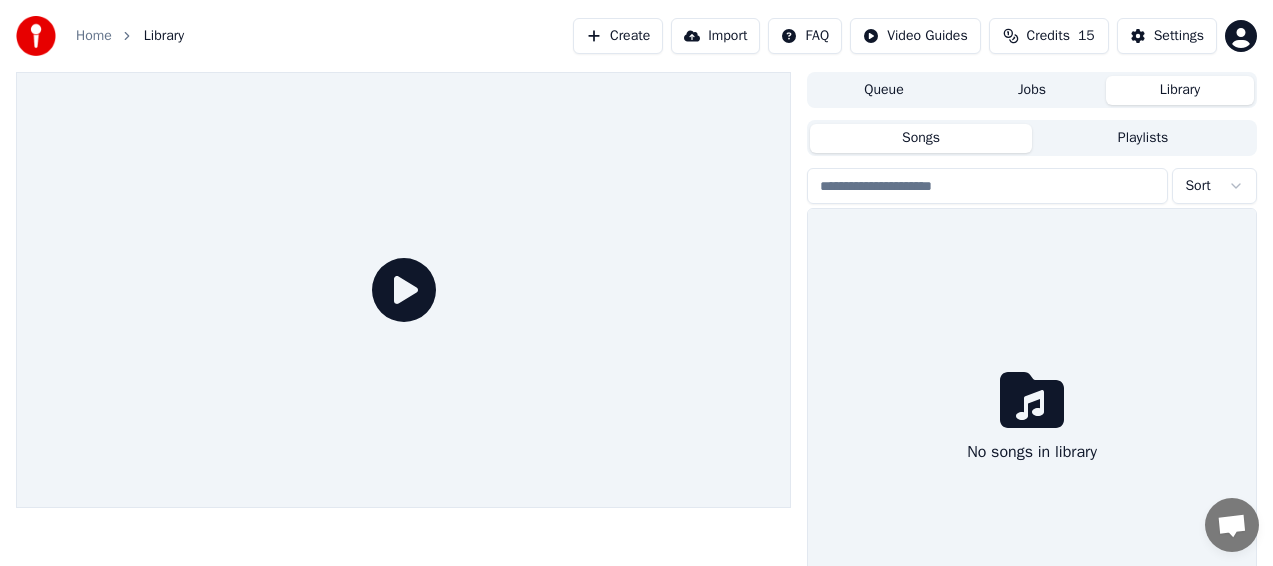 click on "Library" at bounding box center [1180, 90] 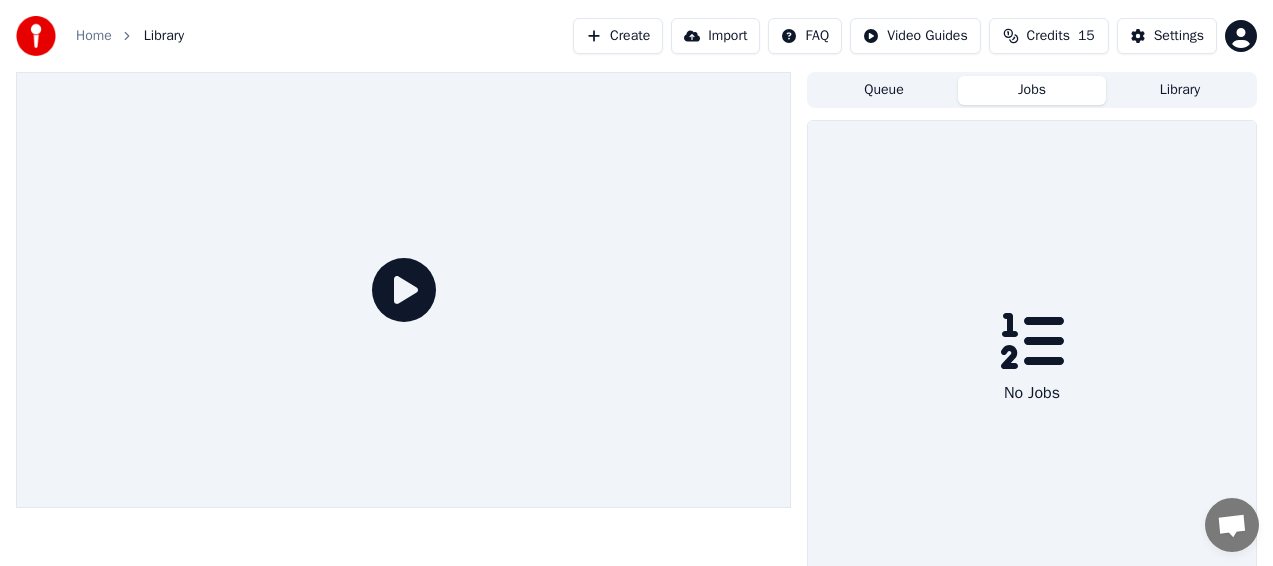 click on "Queue" at bounding box center [884, 90] 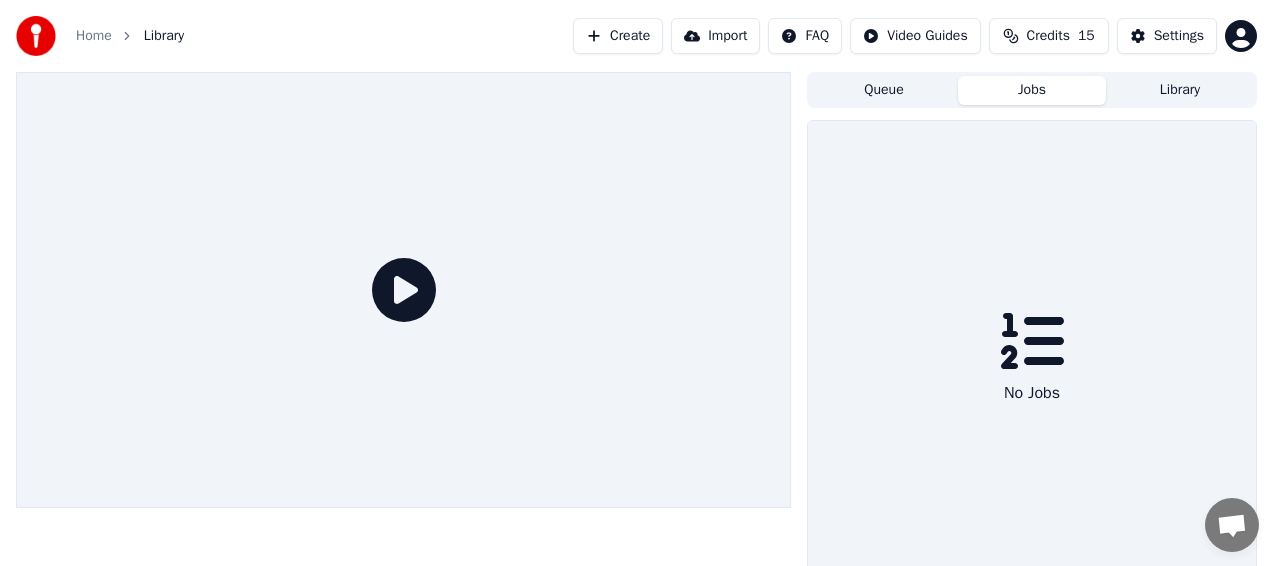 click on "Jobs" at bounding box center [1032, 90] 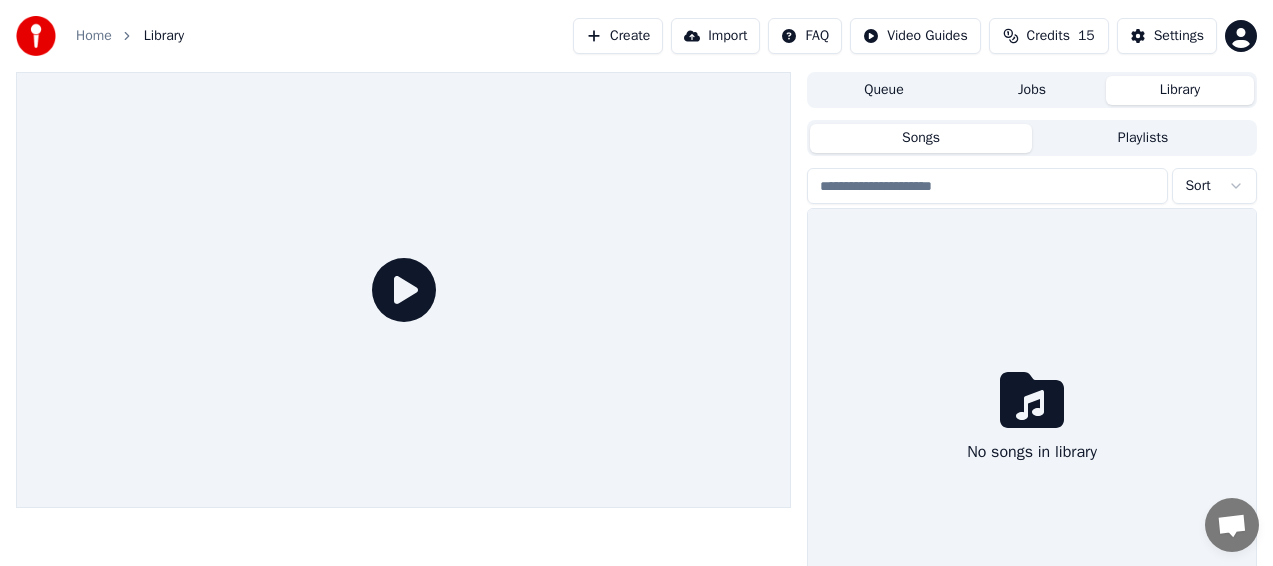 click on "Library" at bounding box center (1180, 90) 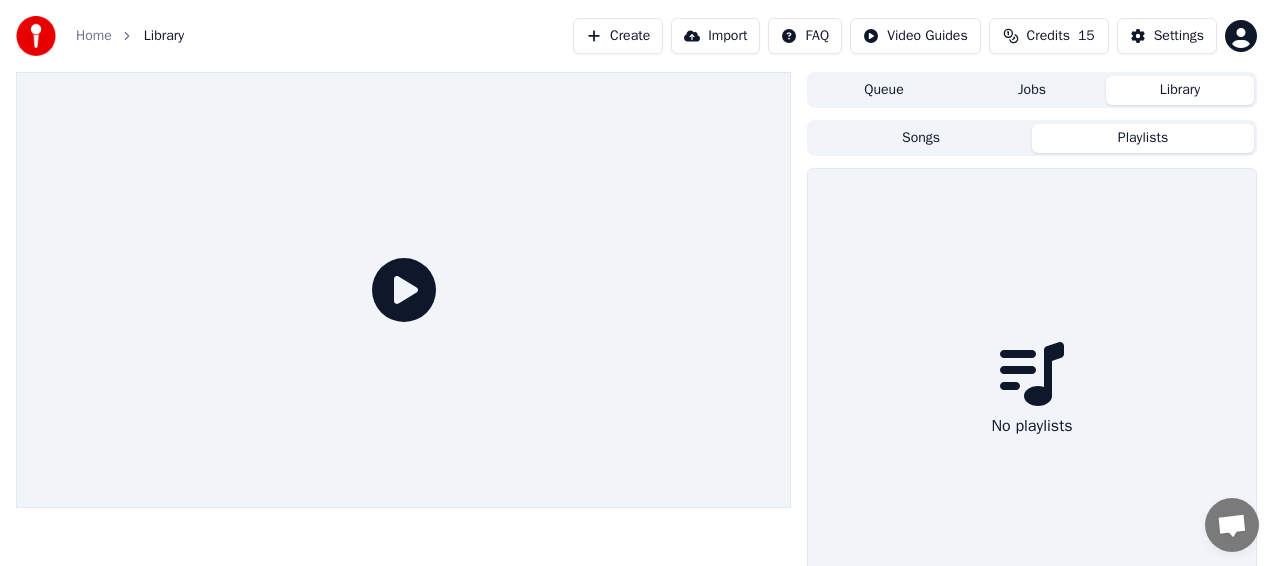 click on "Playlists" at bounding box center (1143, 138) 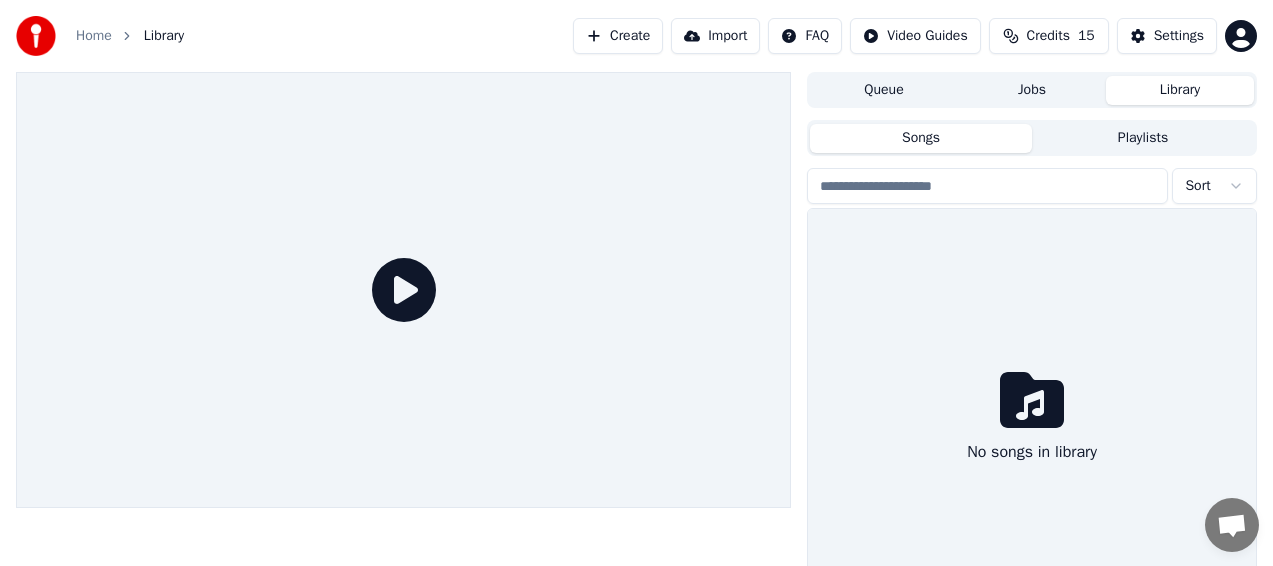 click on "Songs" at bounding box center (921, 138) 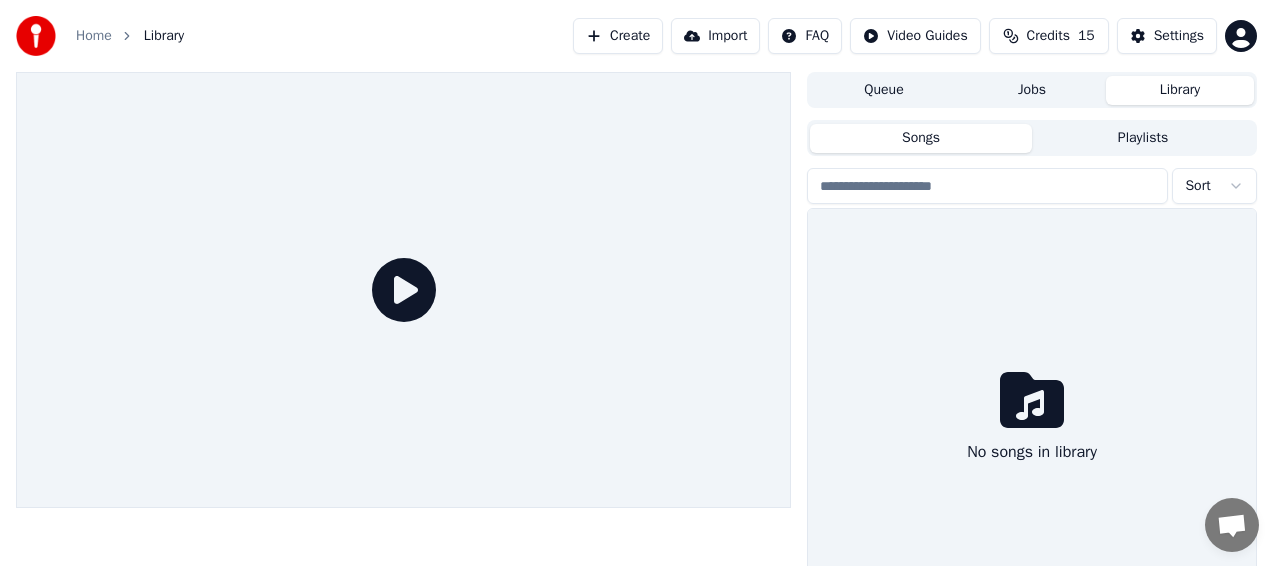 click on "Import" at bounding box center (715, 36) 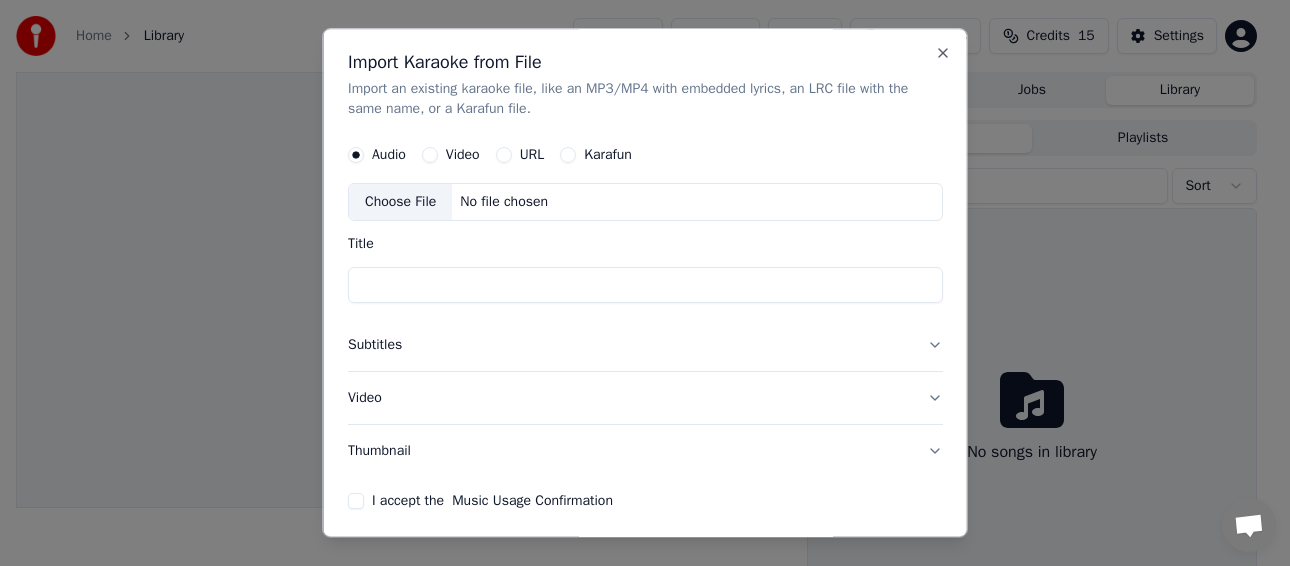 click on "Video" at bounding box center (462, 155) 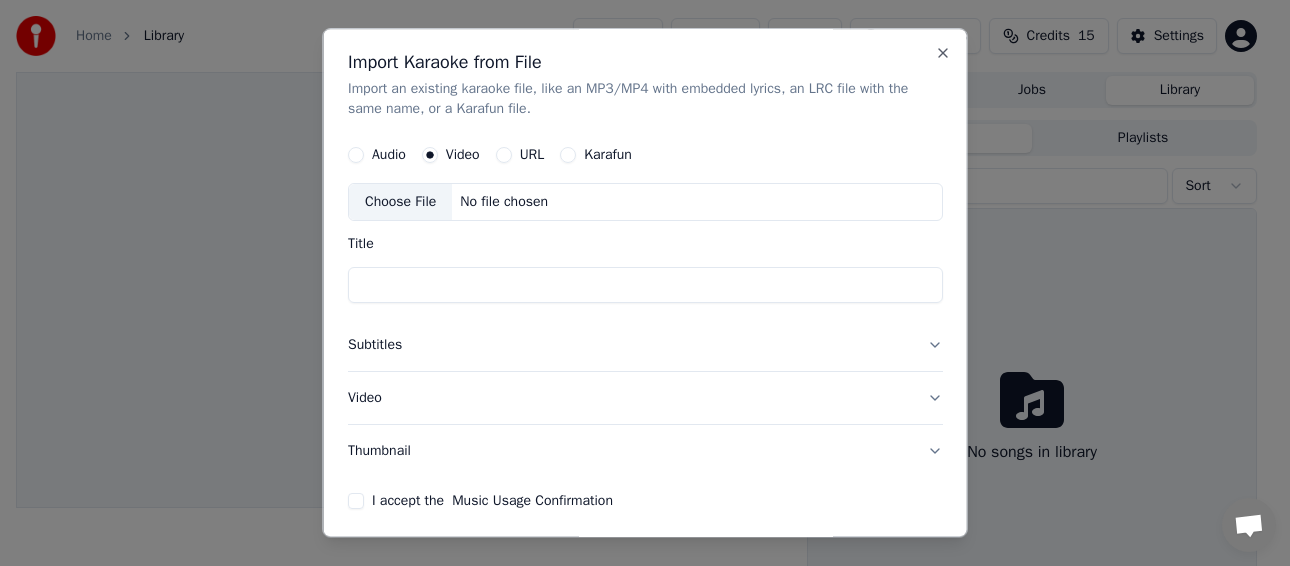 click on "URL" at bounding box center [531, 155] 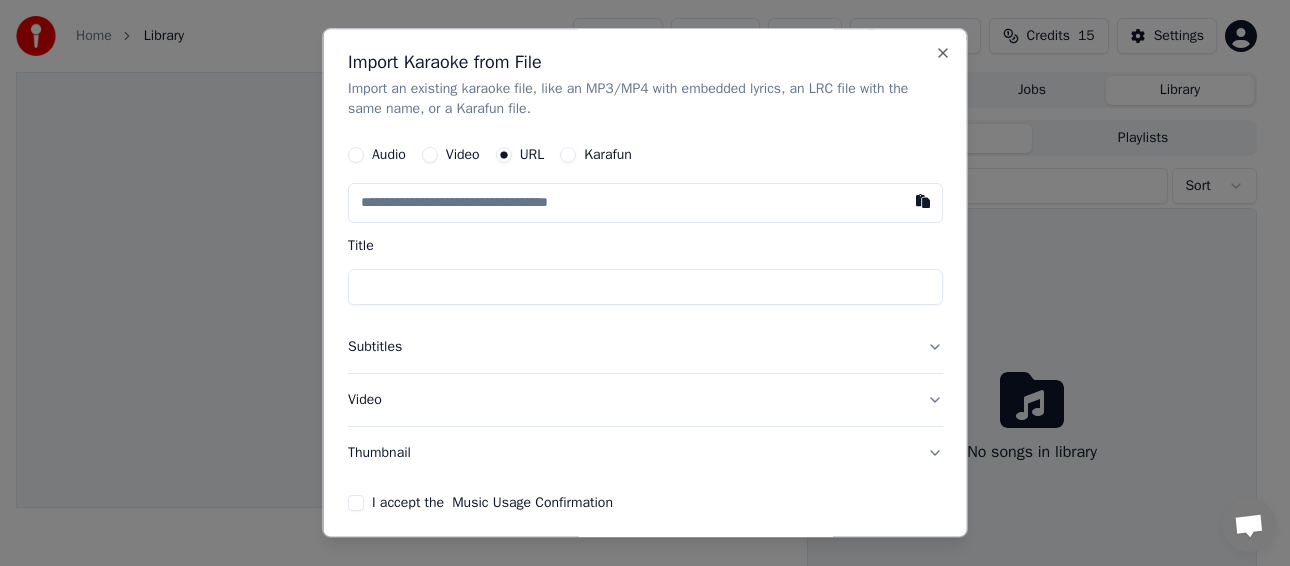 click at bounding box center [645, 203] 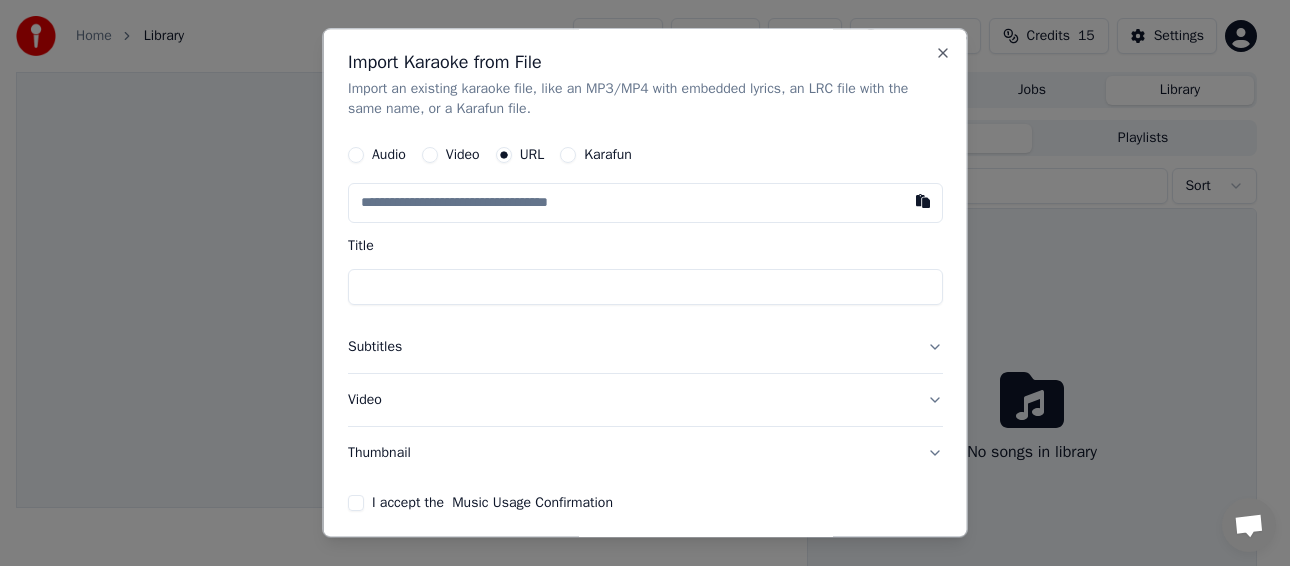 click at bounding box center [645, 203] 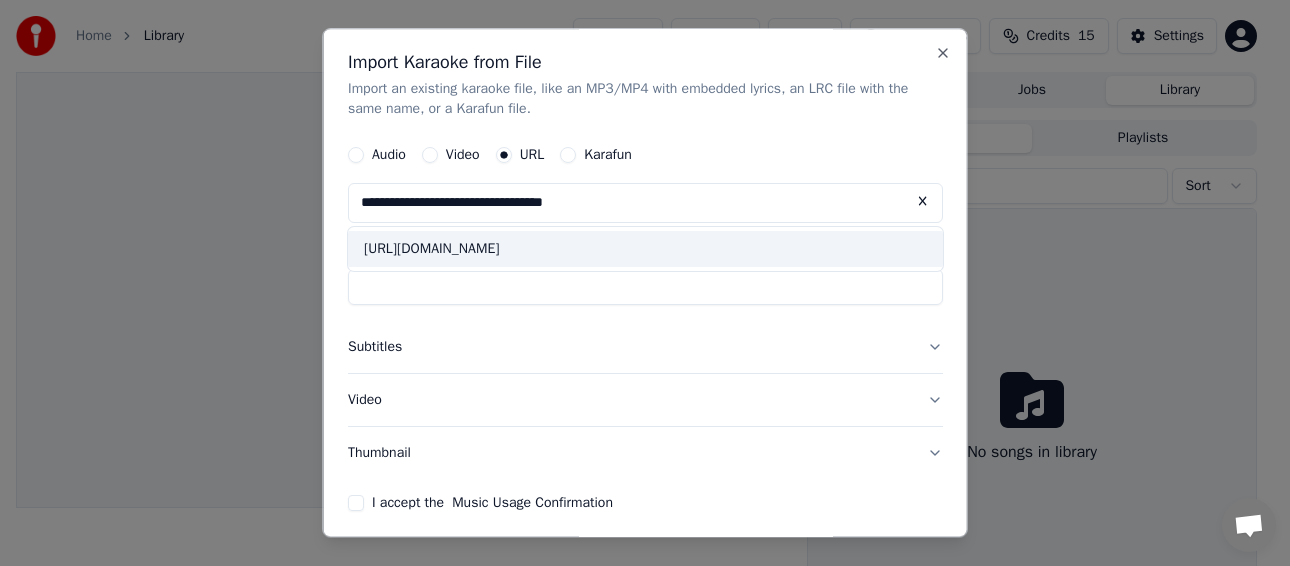 click on "[URL][DOMAIN_NAME]" at bounding box center [645, 249] 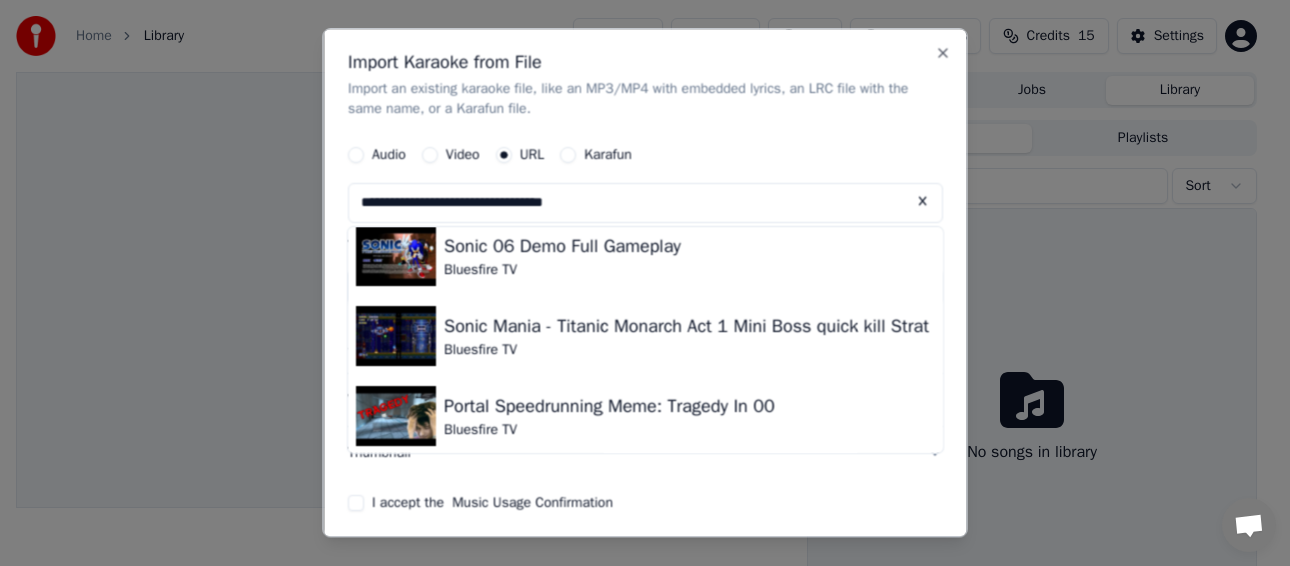 scroll, scrollTop: 1302, scrollLeft: 0, axis: vertical 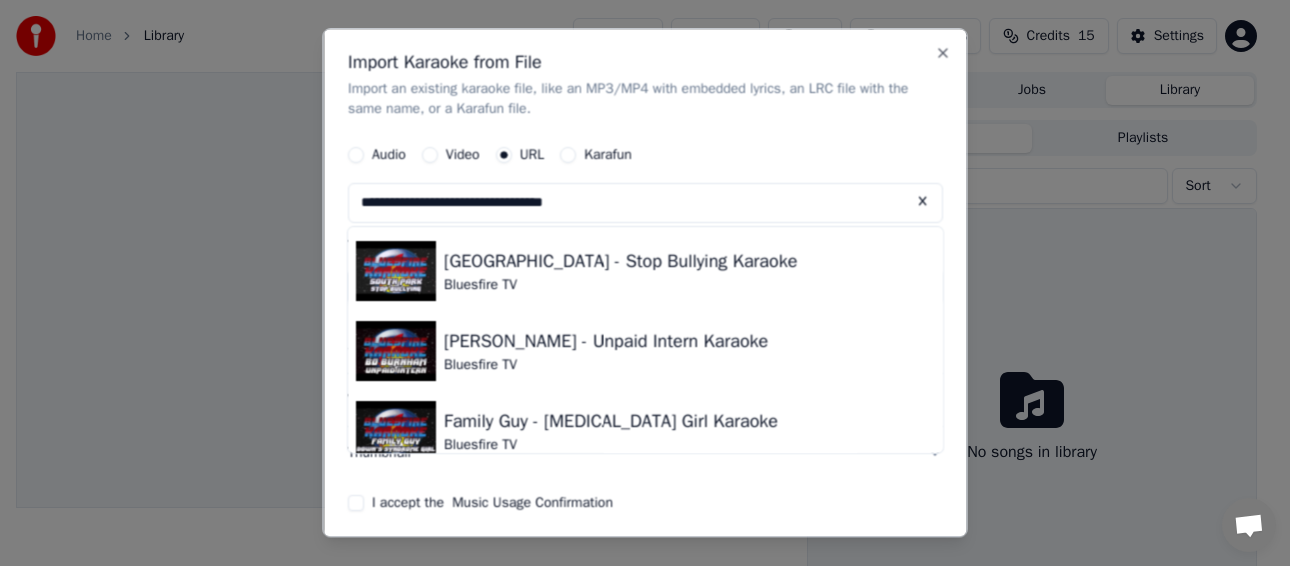 click on "Import an existing karaoke file, like an MP3/MP4 with embedded lyrics, an LRC file with the same name, or a Karafun file." at bounding box center (645, 99) 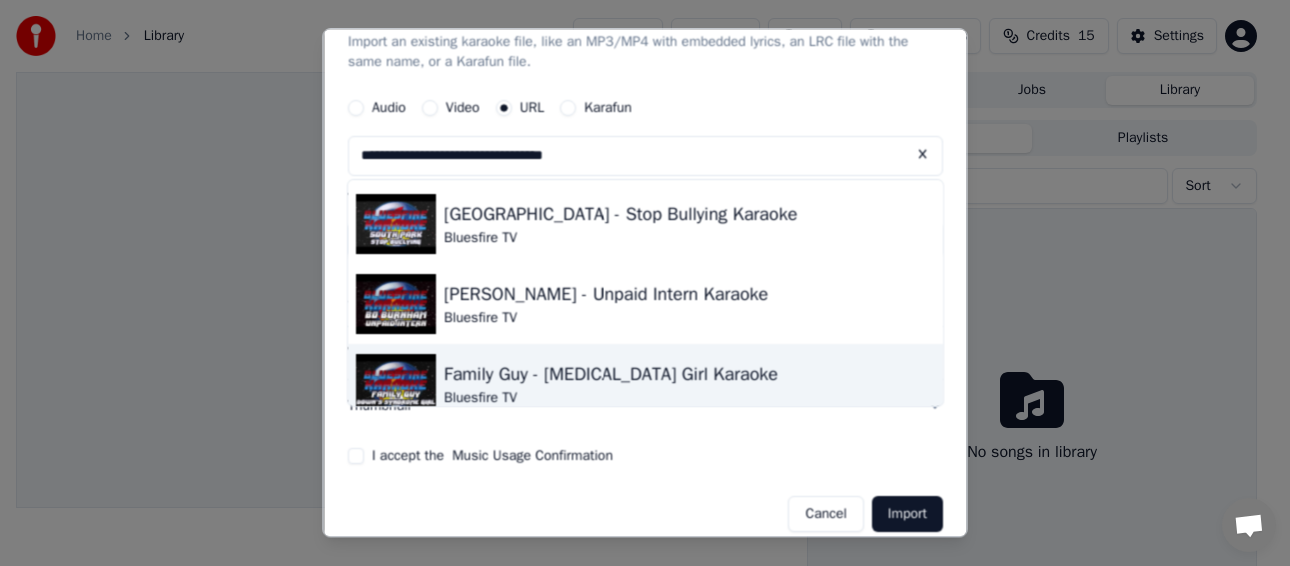 scroll, scrollTop: 67, scrollLeft: 0, axis: vertical 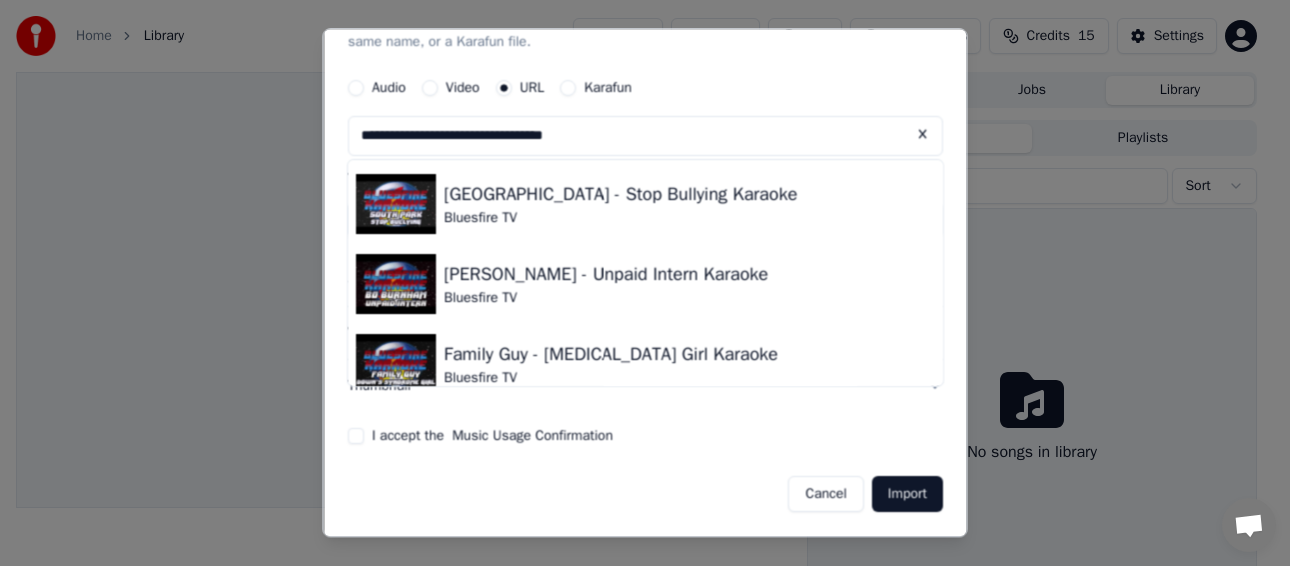 click on "Import" at bounding box center [906, 494] 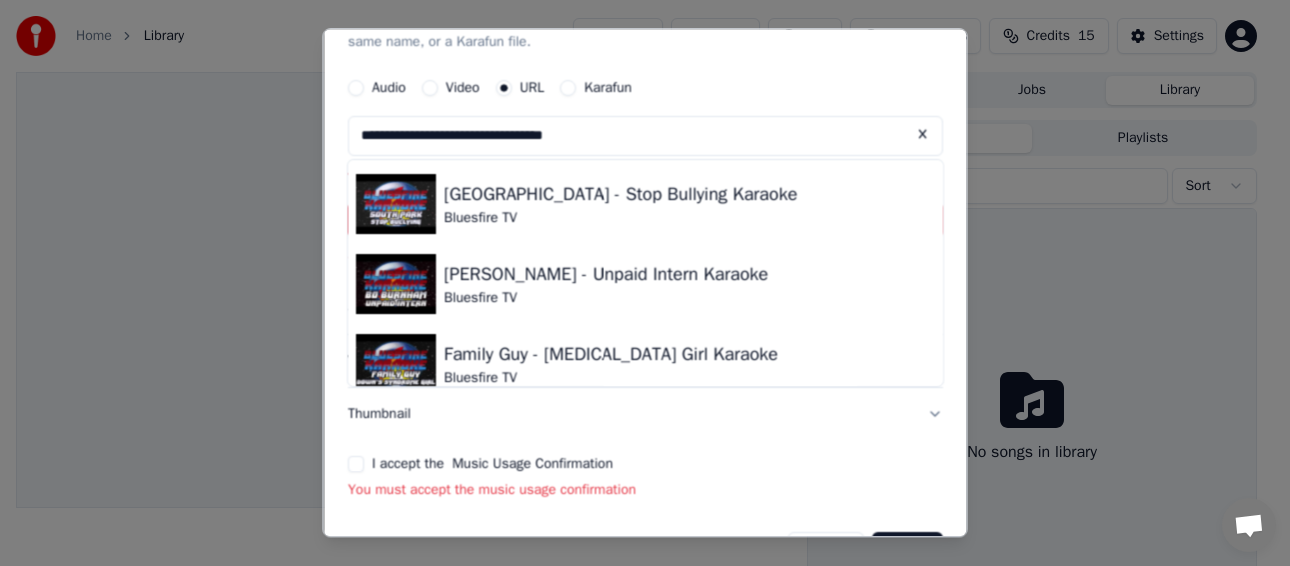 click on "I accept the   Music Usage Confirmation" at bounding box center [356, 464] 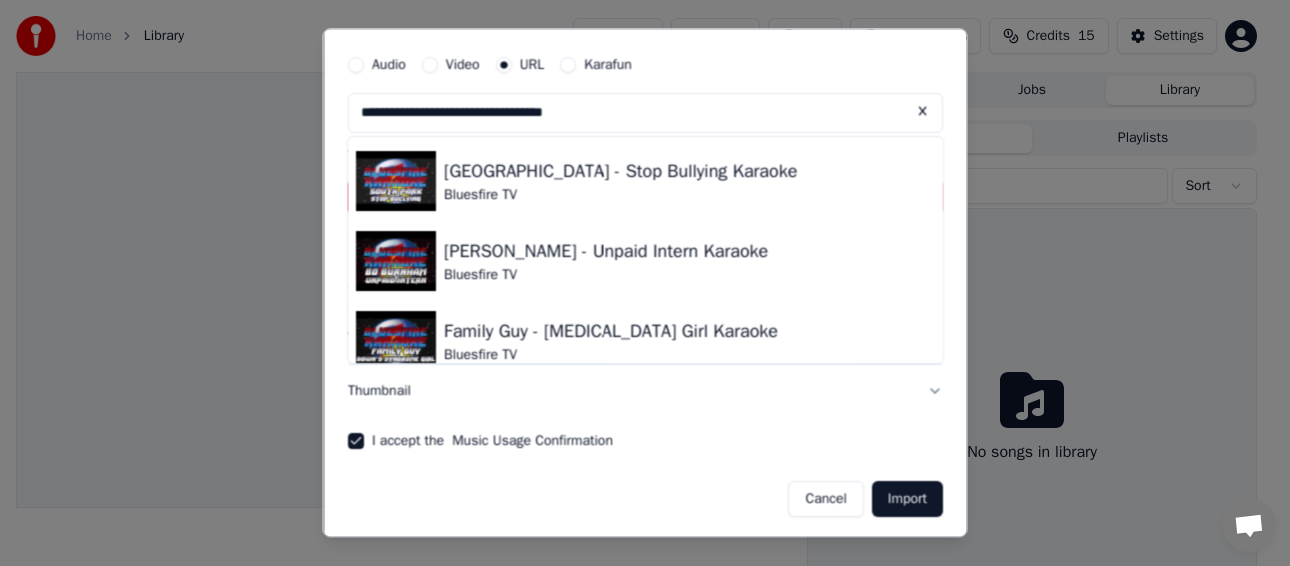 scroll, scrollTop: 95, scrollLeft: 0, axis: vertical 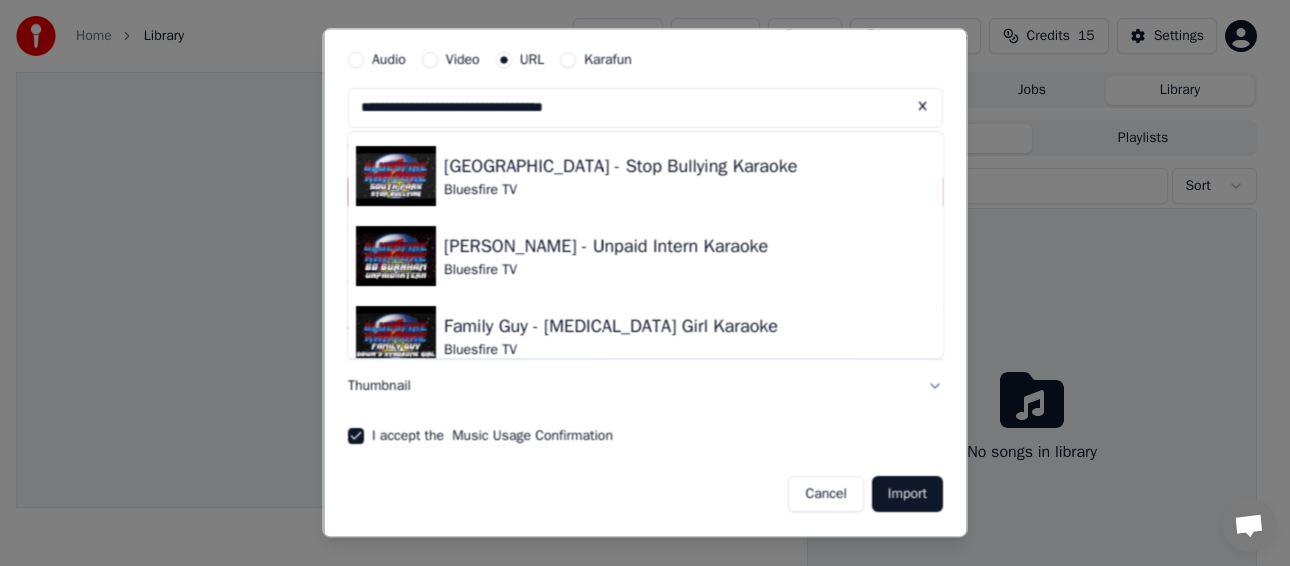click on "Import" at bounding box center [906, 494] 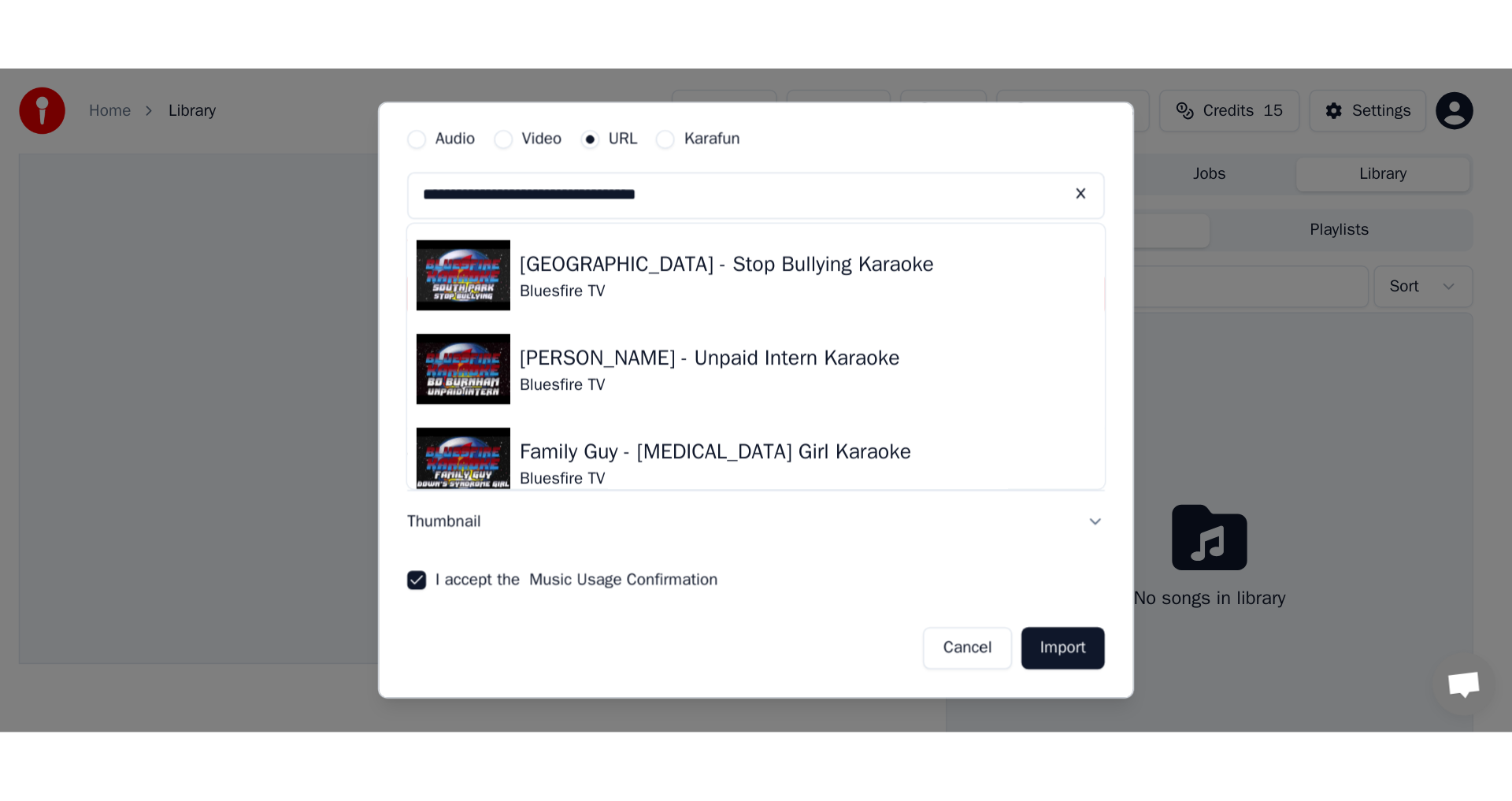 scroll, scrollTop: 0, scrollLeft: 0, axis: both 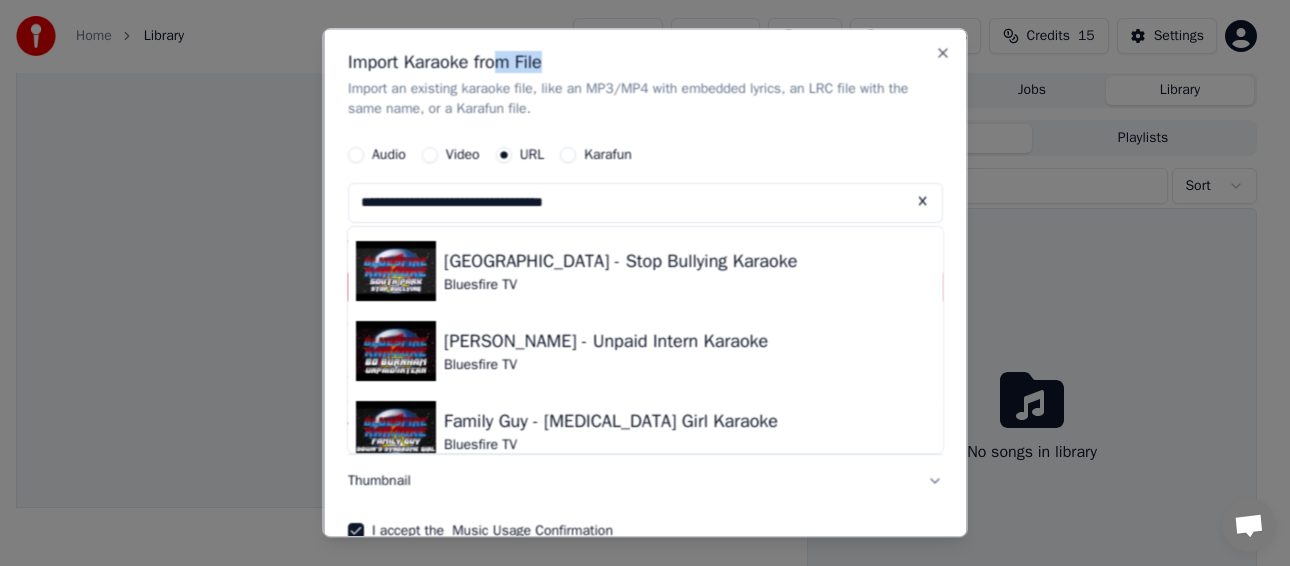 drag, startPoint x: 510, startPoint y: 50, endPoint x: 594, endPoint y: 37, distance: 85 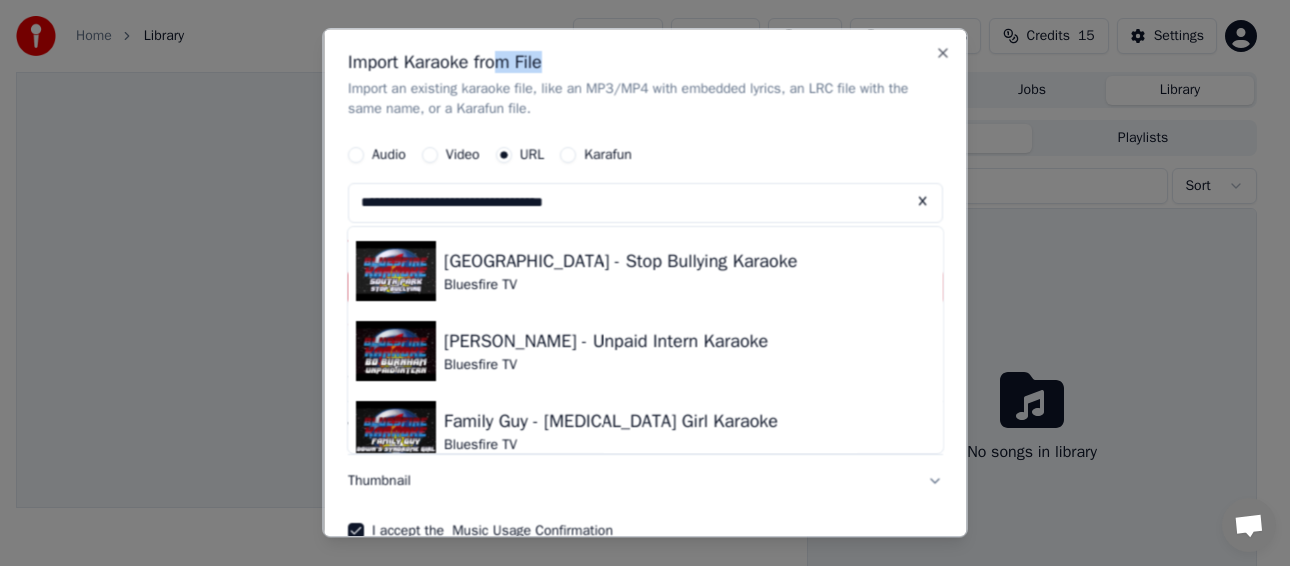 click on "**********" at bounding box center (645, 282) 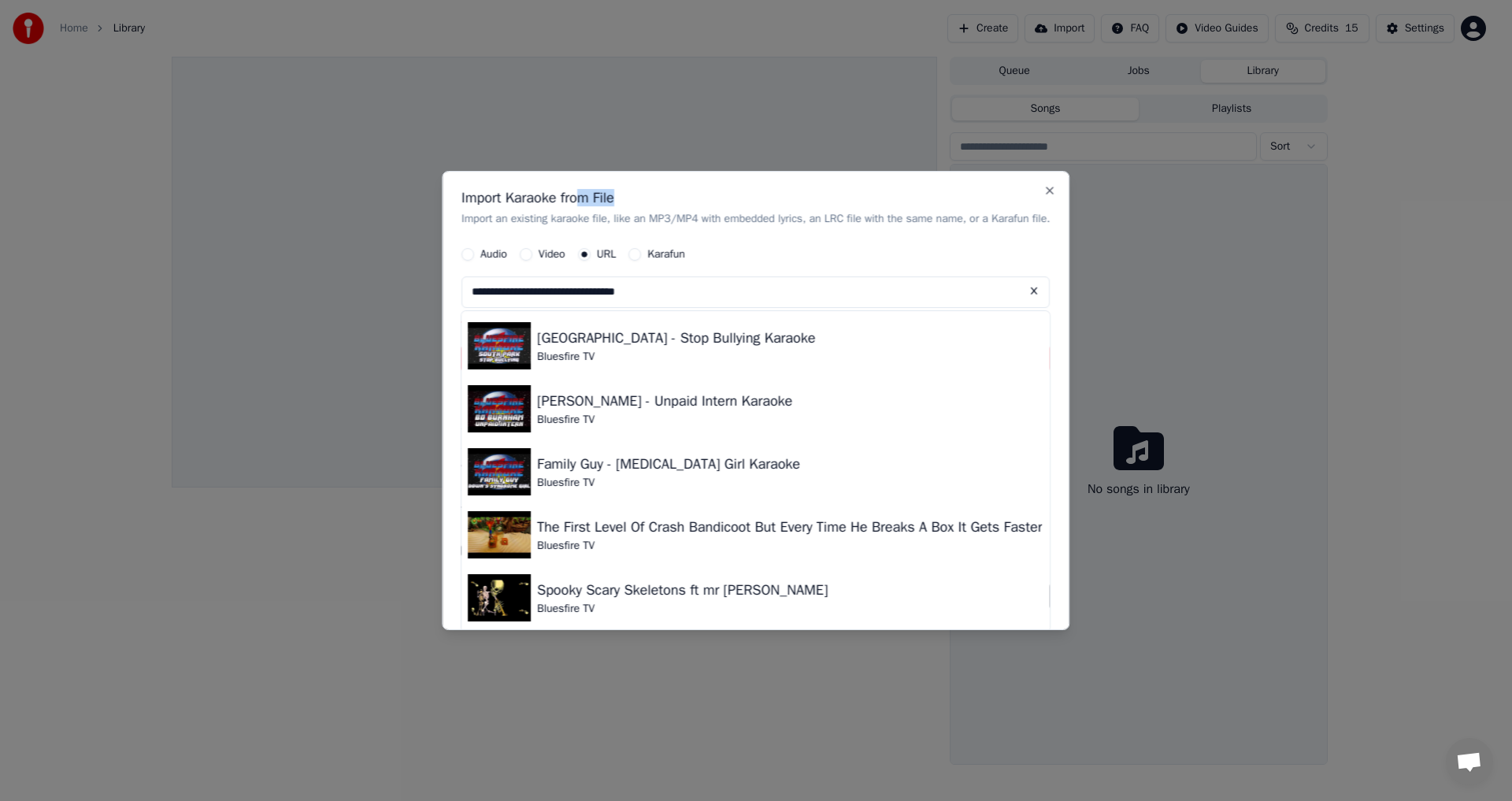 drag, startPoint x: 499, startPoint y: 43, endPoint x: 976, endPoint y: 165, distance: 492.3545 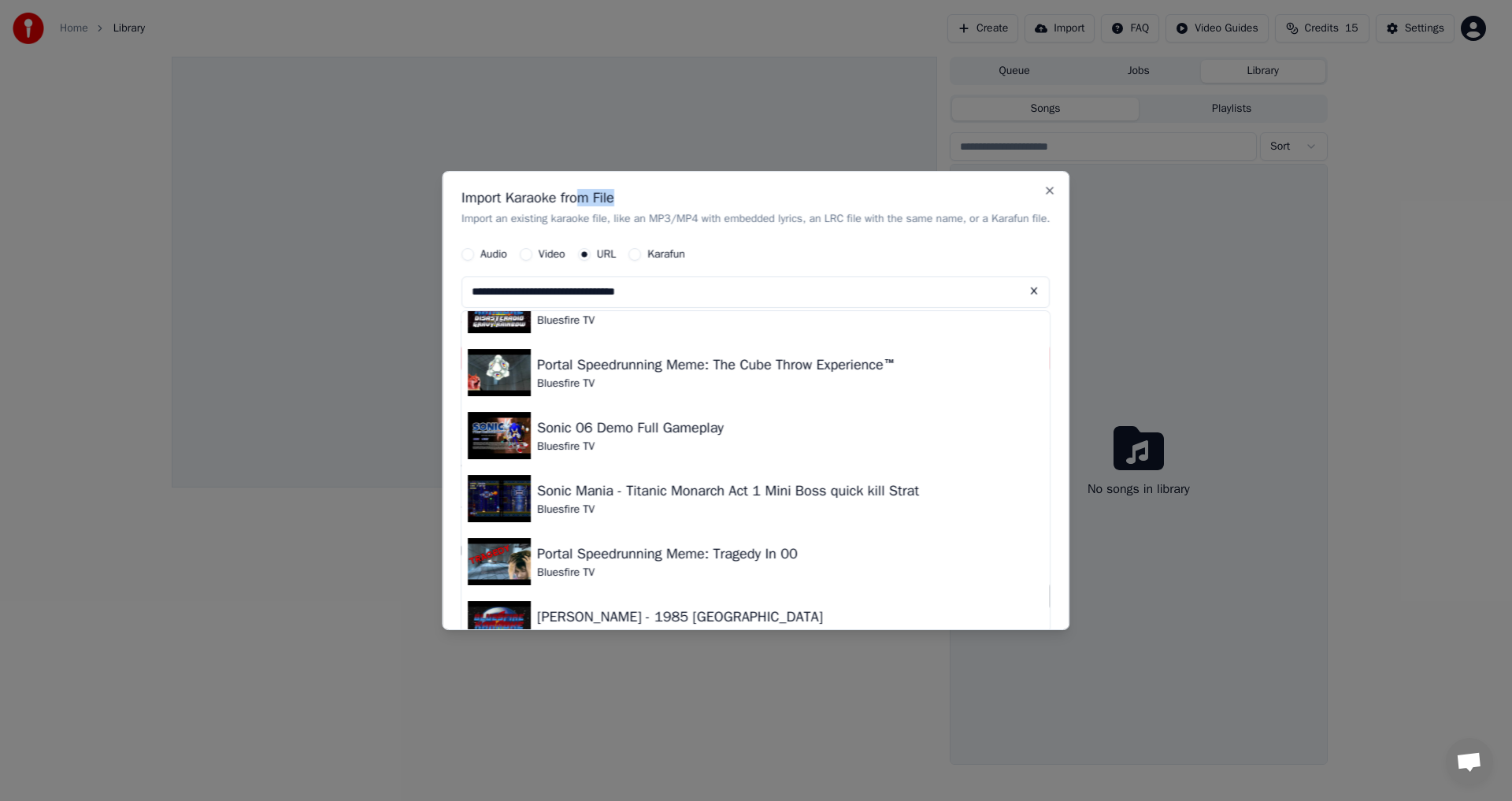 scroll, scrollTop: 883, scrollLeft: 0, axis: vertical 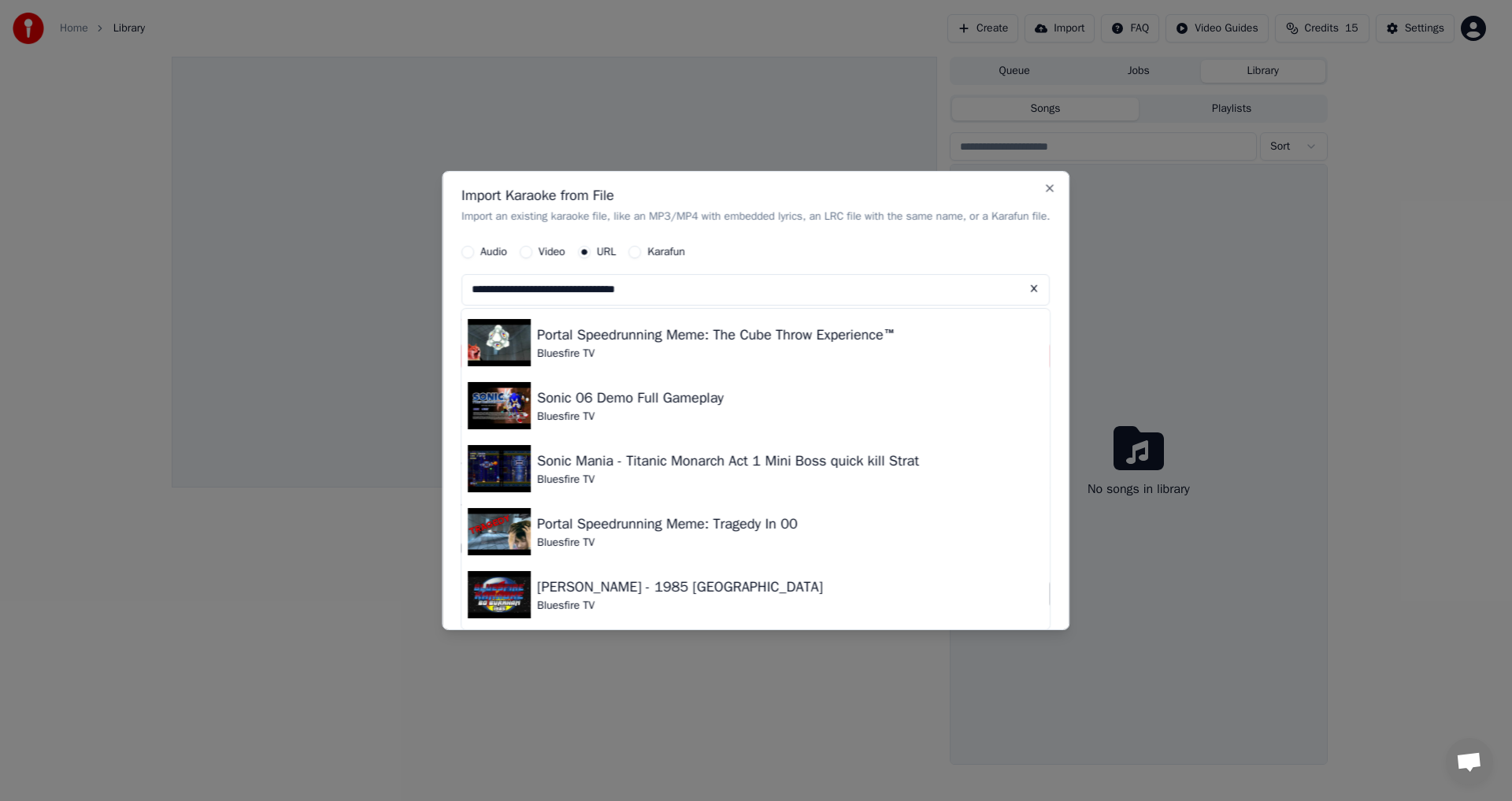 drag, startPoint x: 643, startPoint y: 218, endPoint x: 625, endPoint y: 271, distance: 55.9732 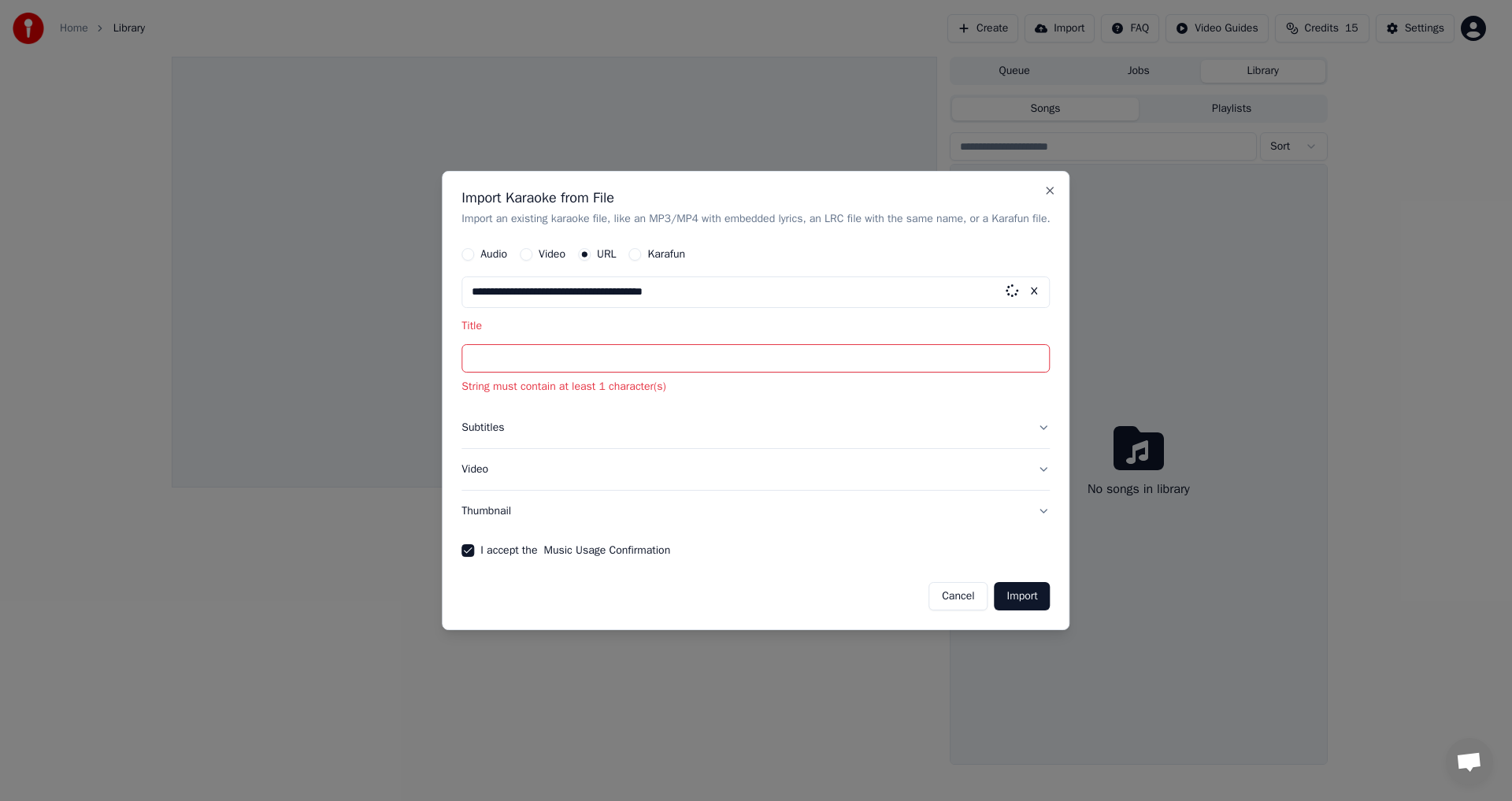 scroll, scrollTop: 0, scrollLeft: 0, axis: both 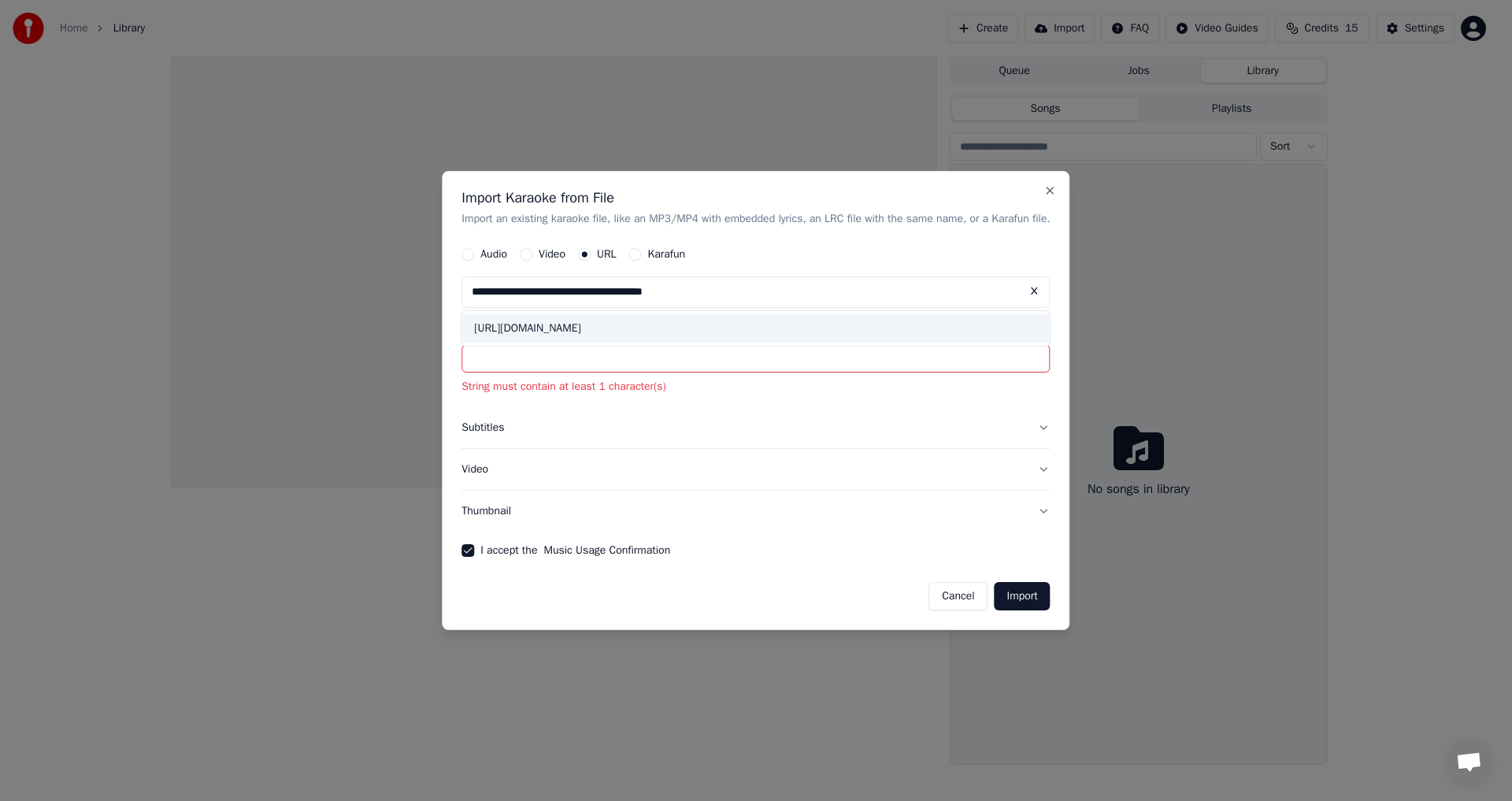 drag, startPoint x: 815, startPoint y: 293, endPoint x: 796, endPoint y: 327, distance: 38.94868 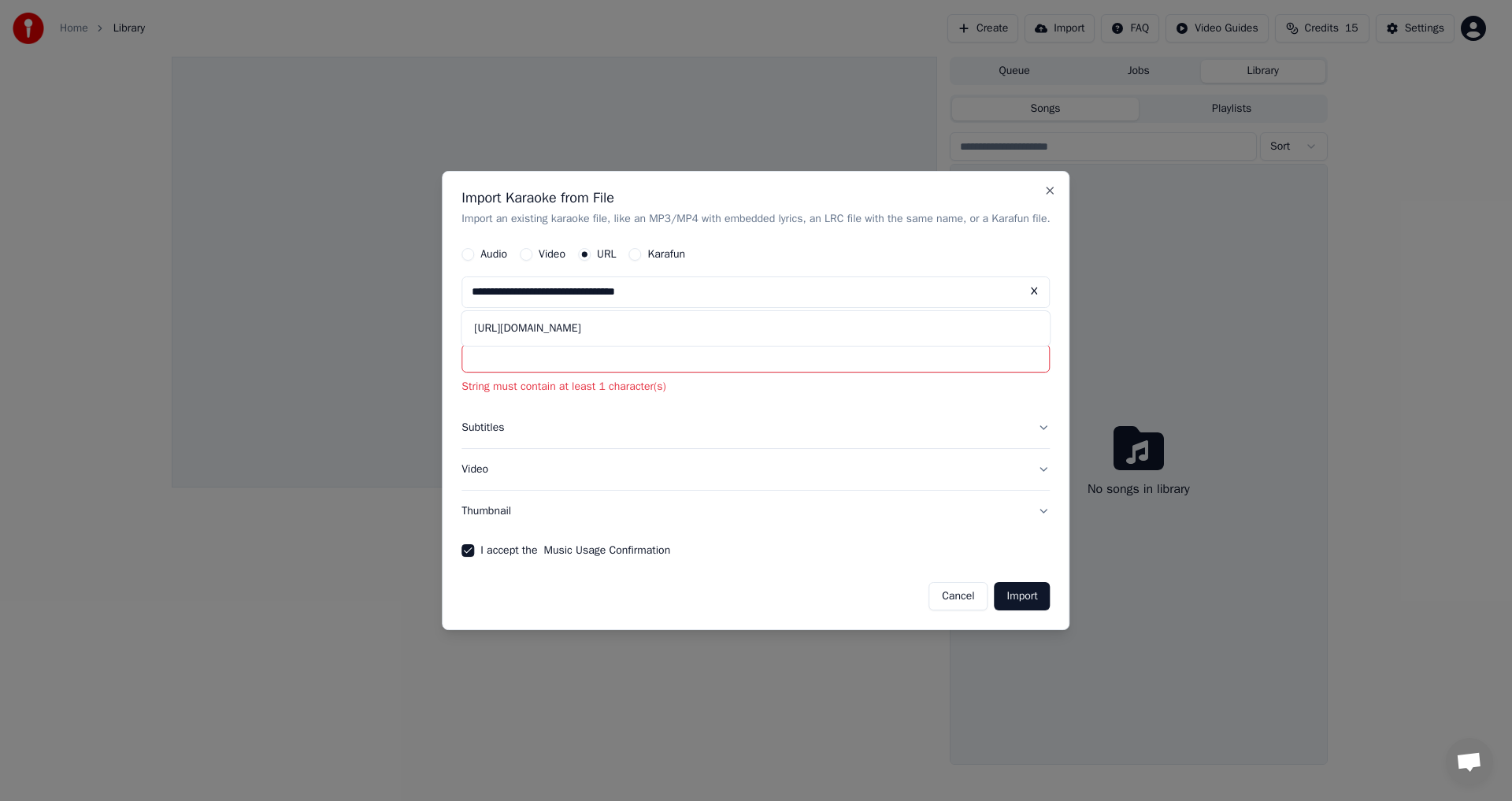 click on "Title String must contain at least 1 character(s)" at bounding box center (755, 358) 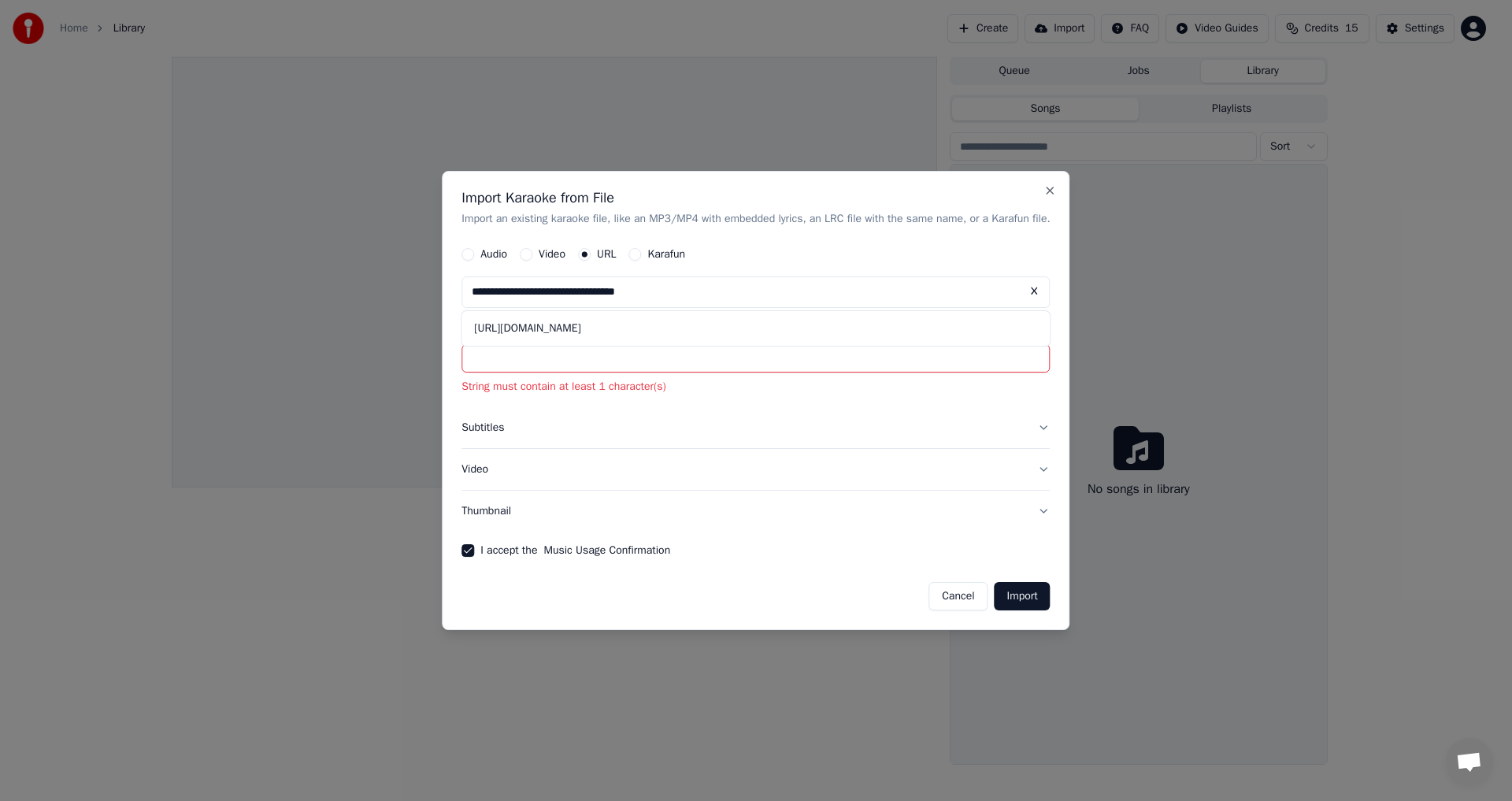 click on "Title" at bounding box center [755, 359] 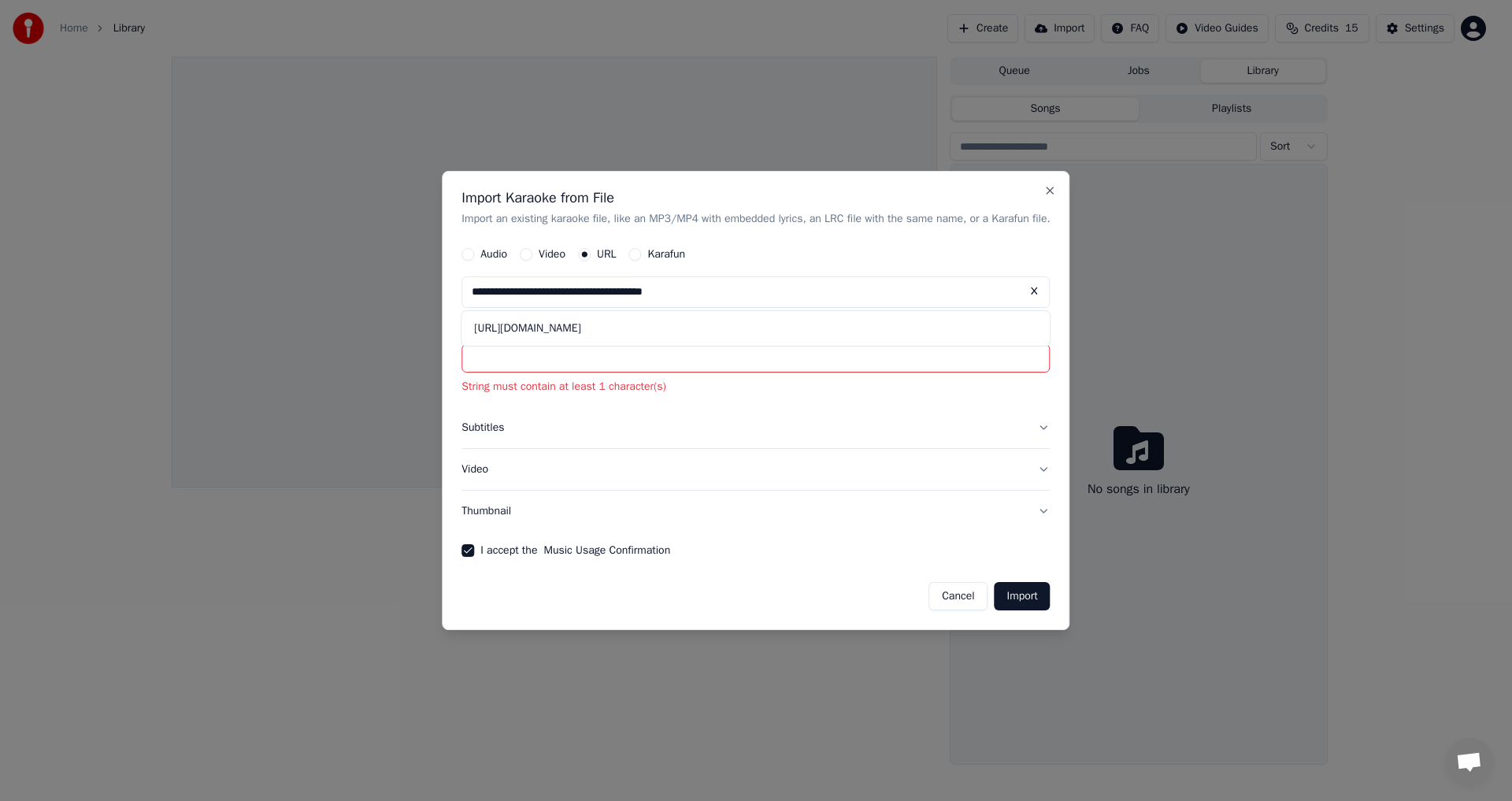 click on "**********" at bounding box center (755, 293) 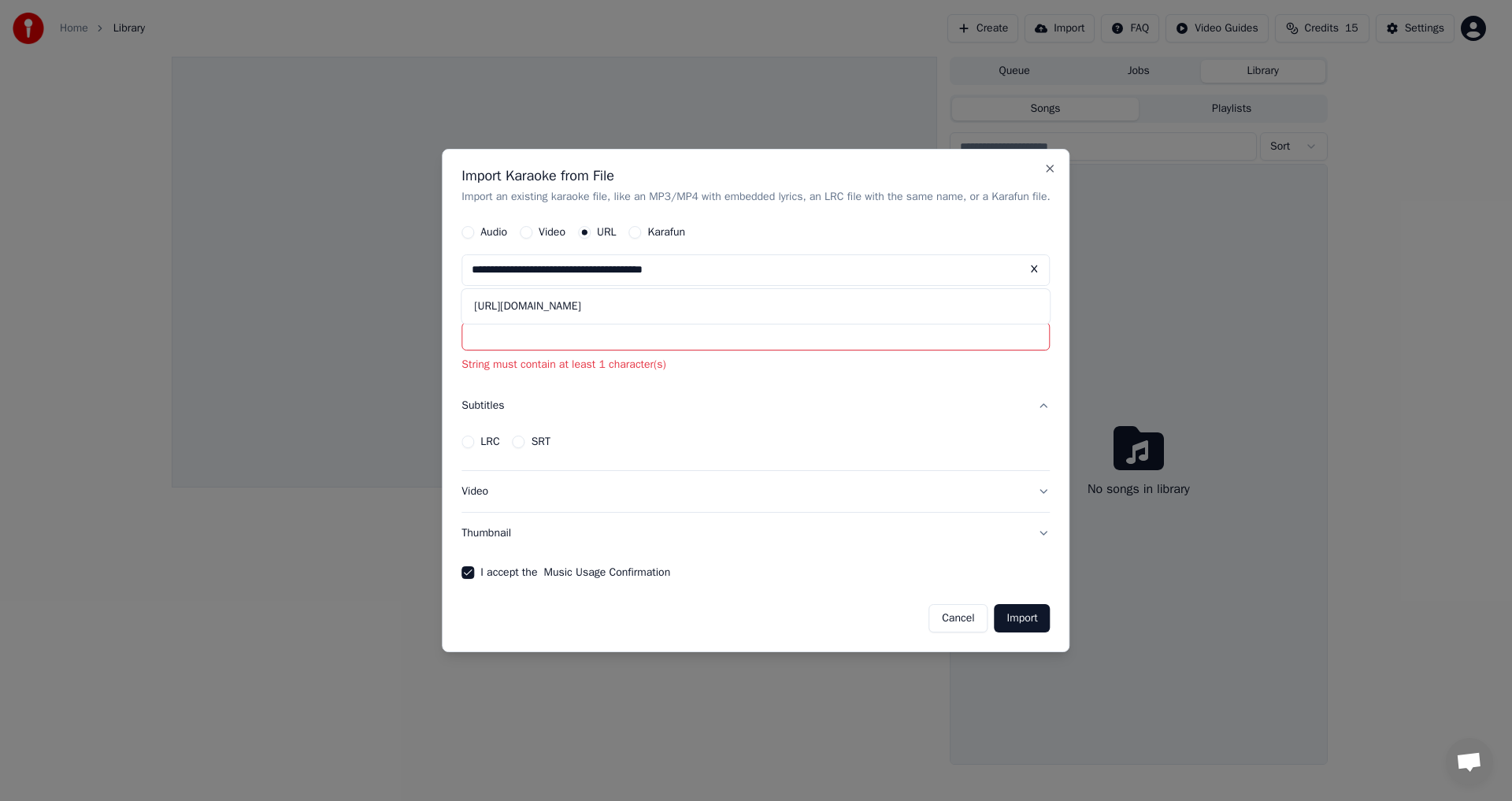 click on "Subtitles" at bounding box center [755, 406] 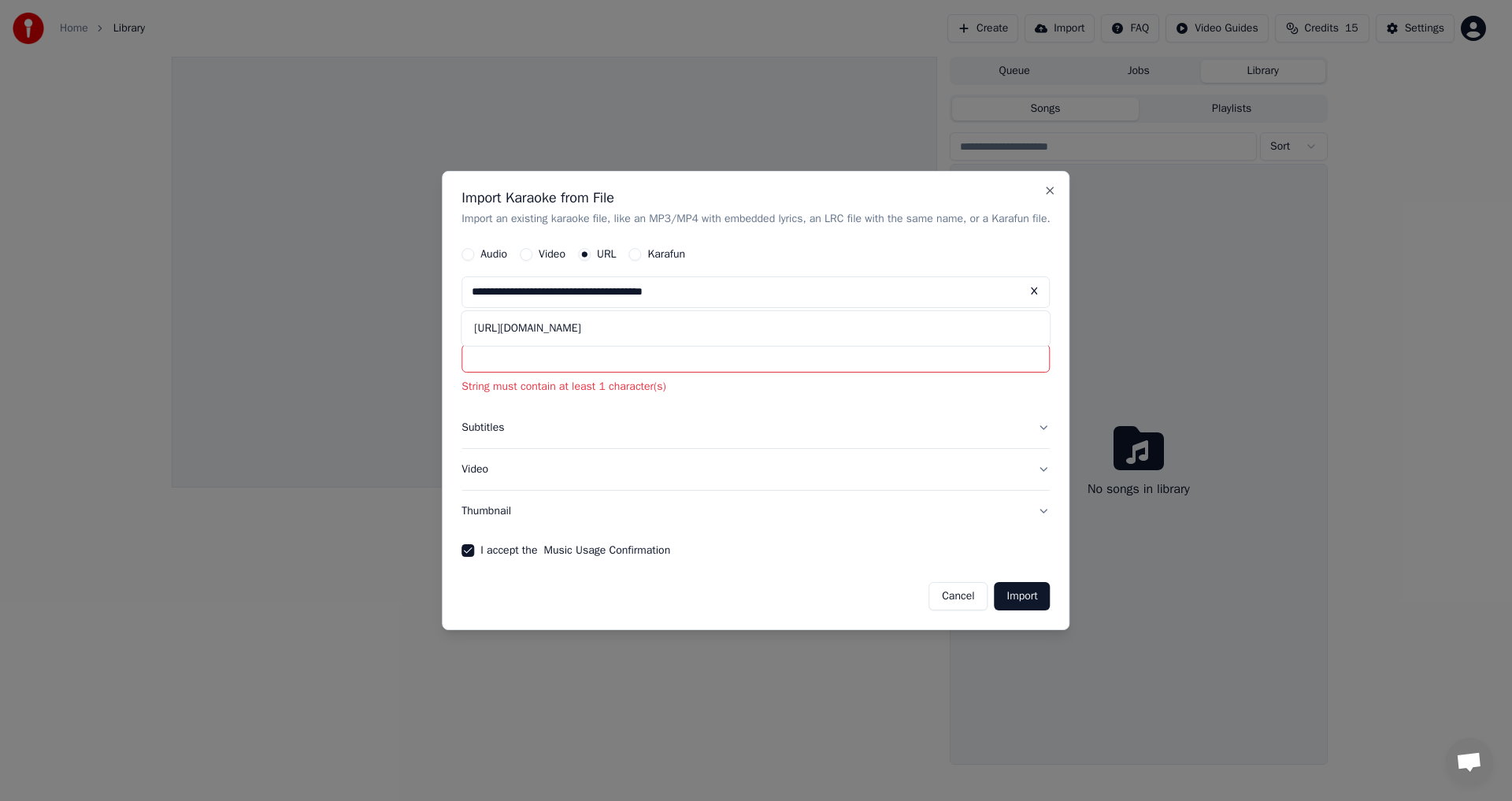 click on "**********" at bounding box center (755, 425) 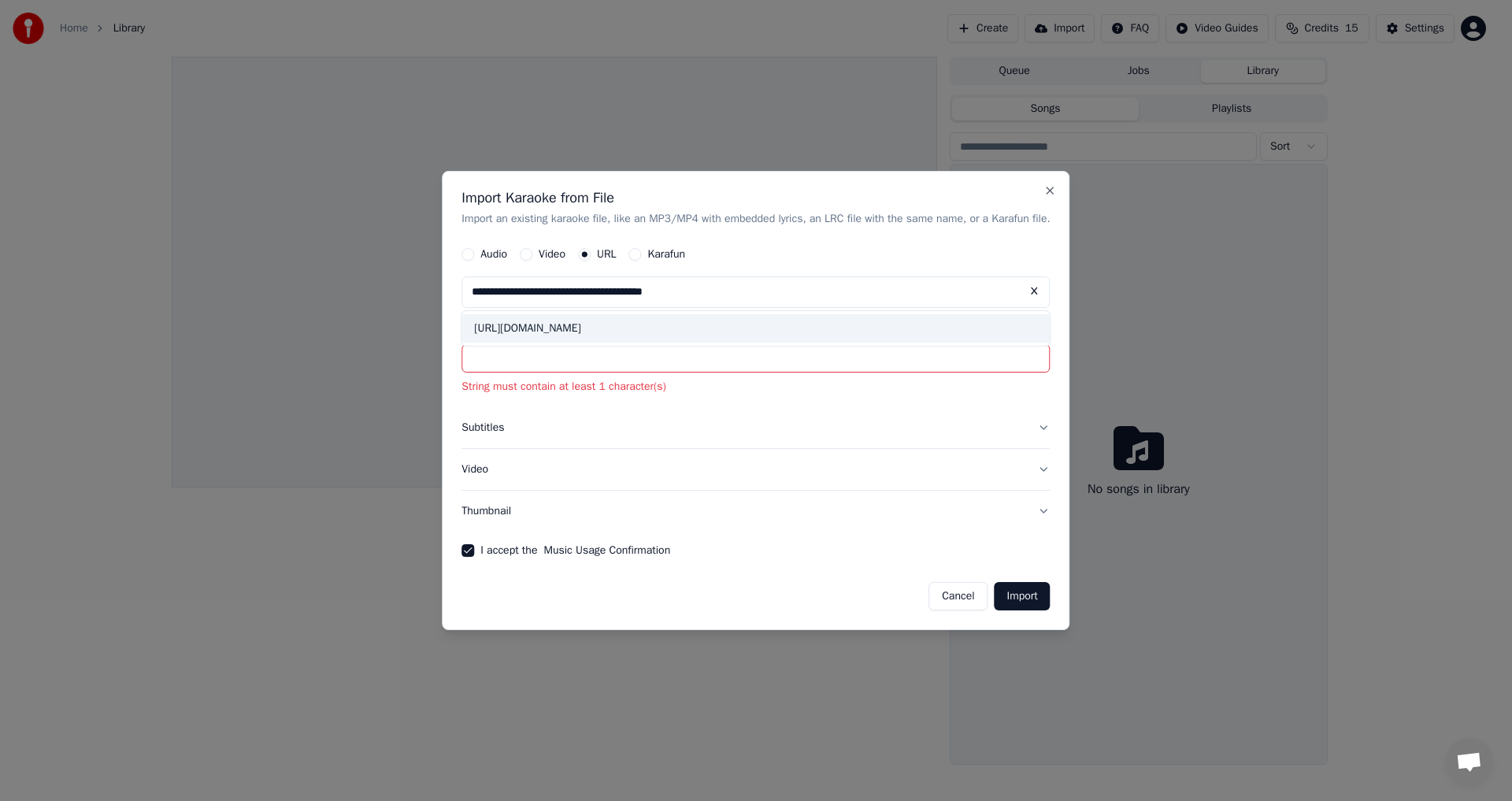 click on "[URL][DOMAIN_NAME]" at bounding box center [755, 329] 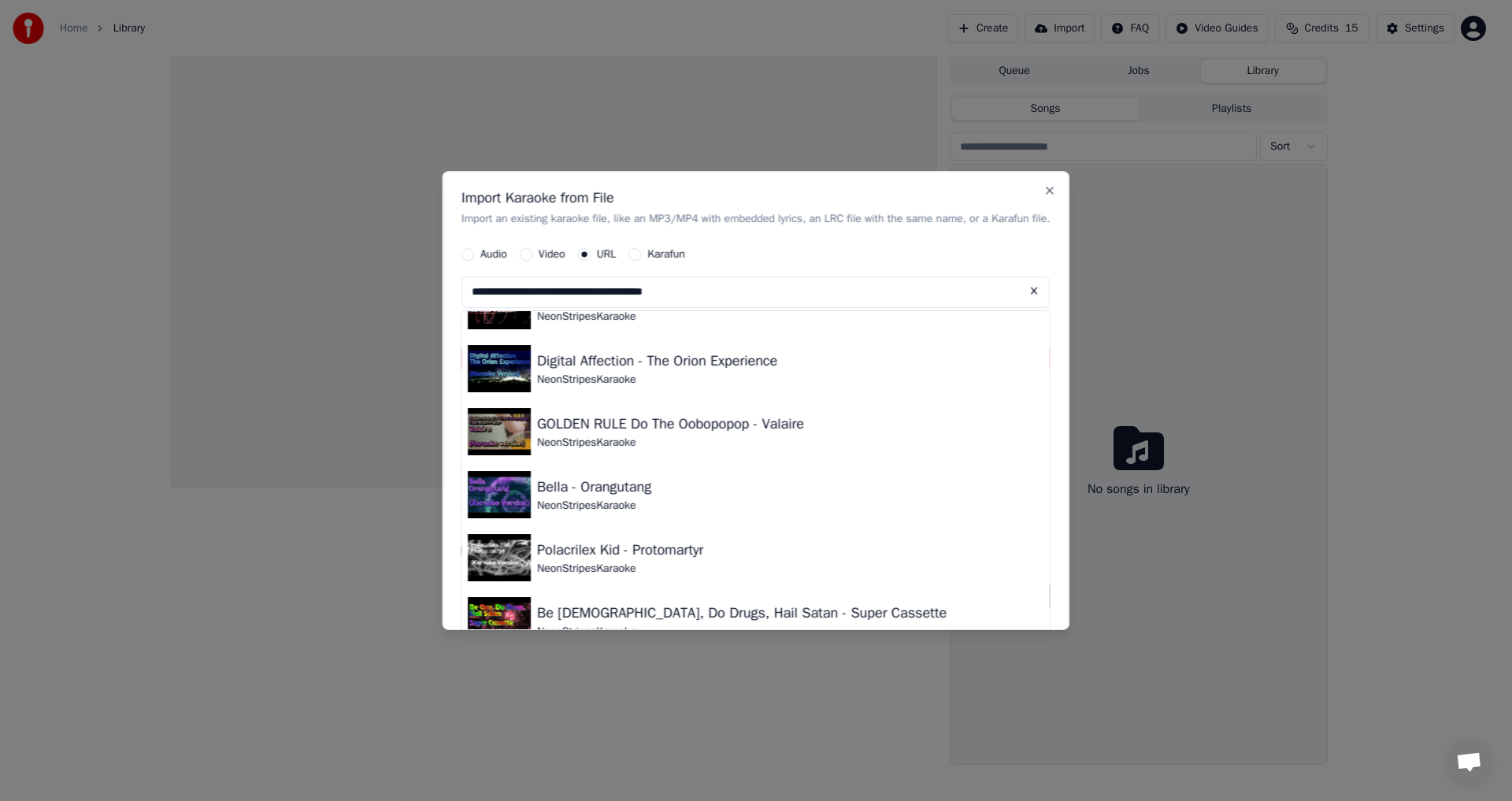 scroll, scrollTop: 442, scrollLeft: 0, axis: vertical 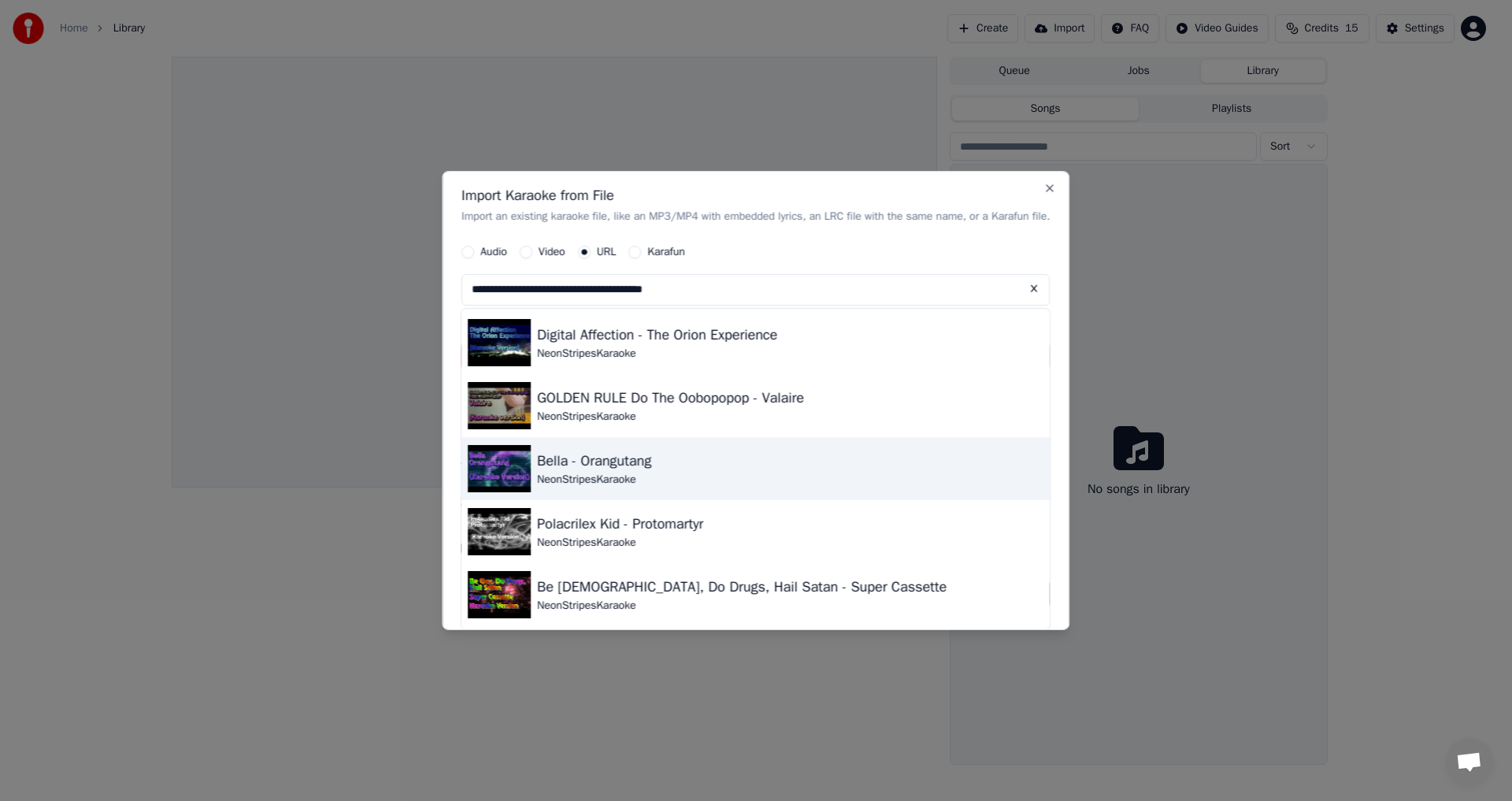 click at bounding box center (499, 469) 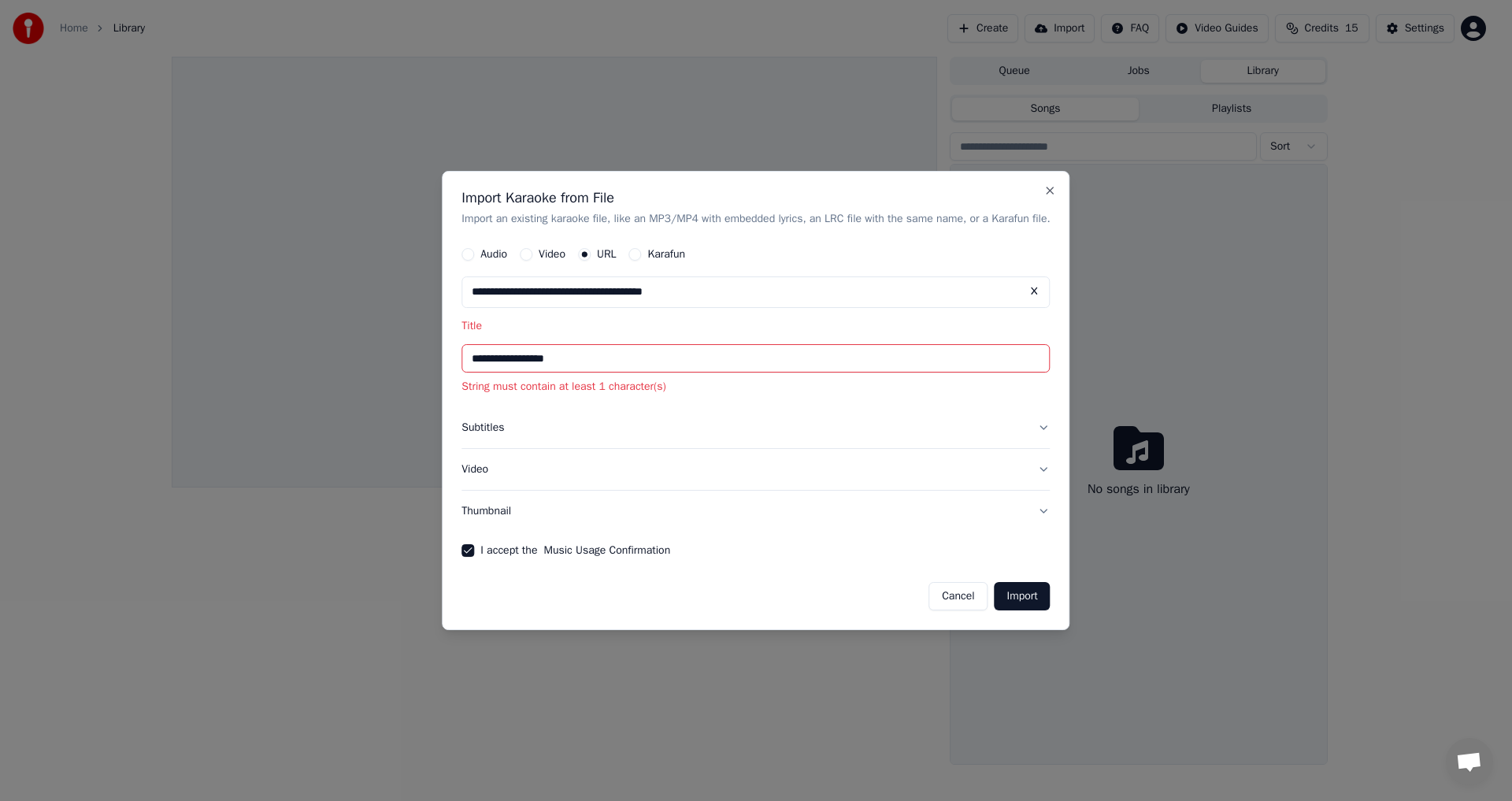 scroll, scrollTop: 0, scrollLeft: 0, axis: both 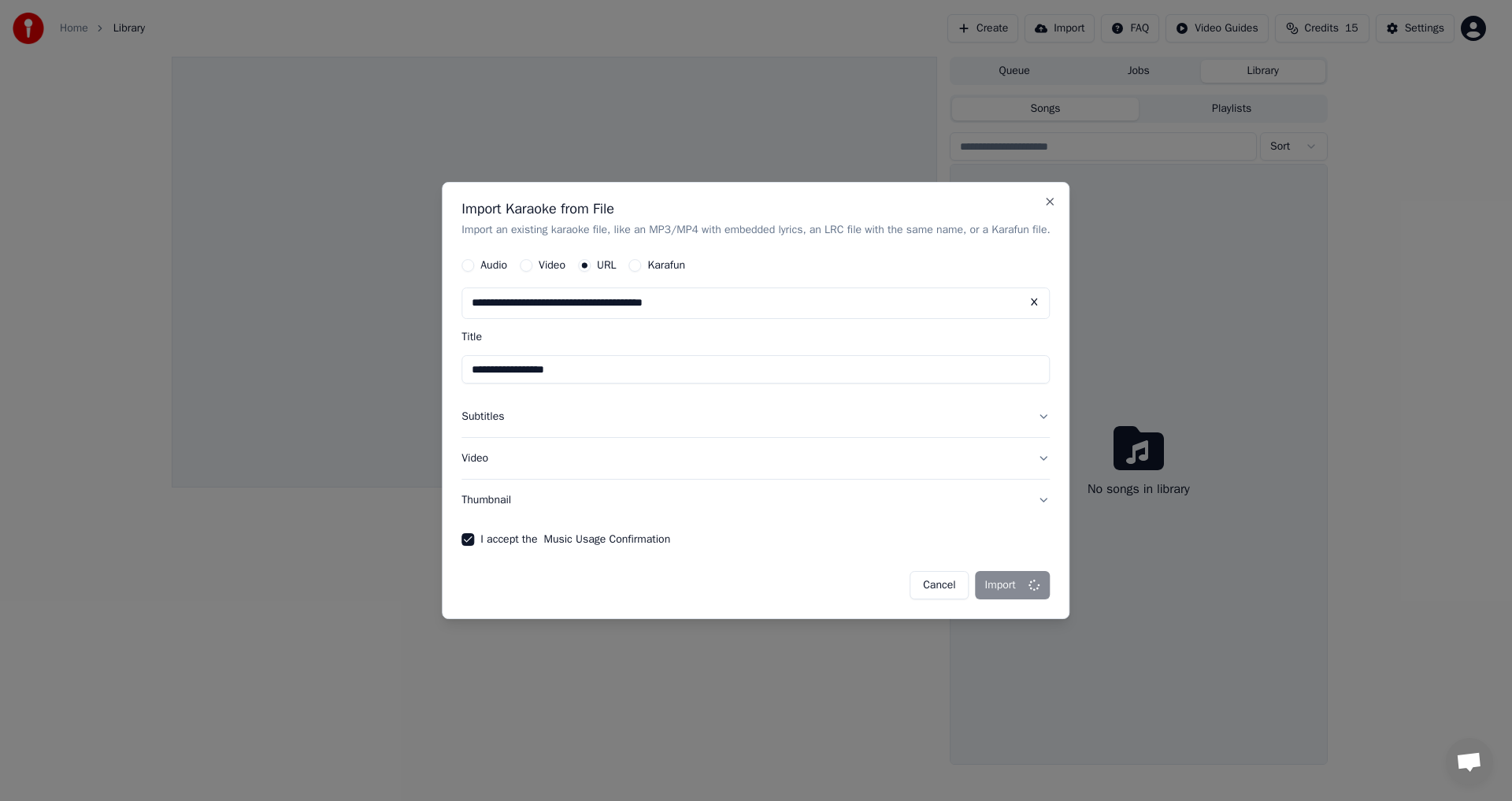 type 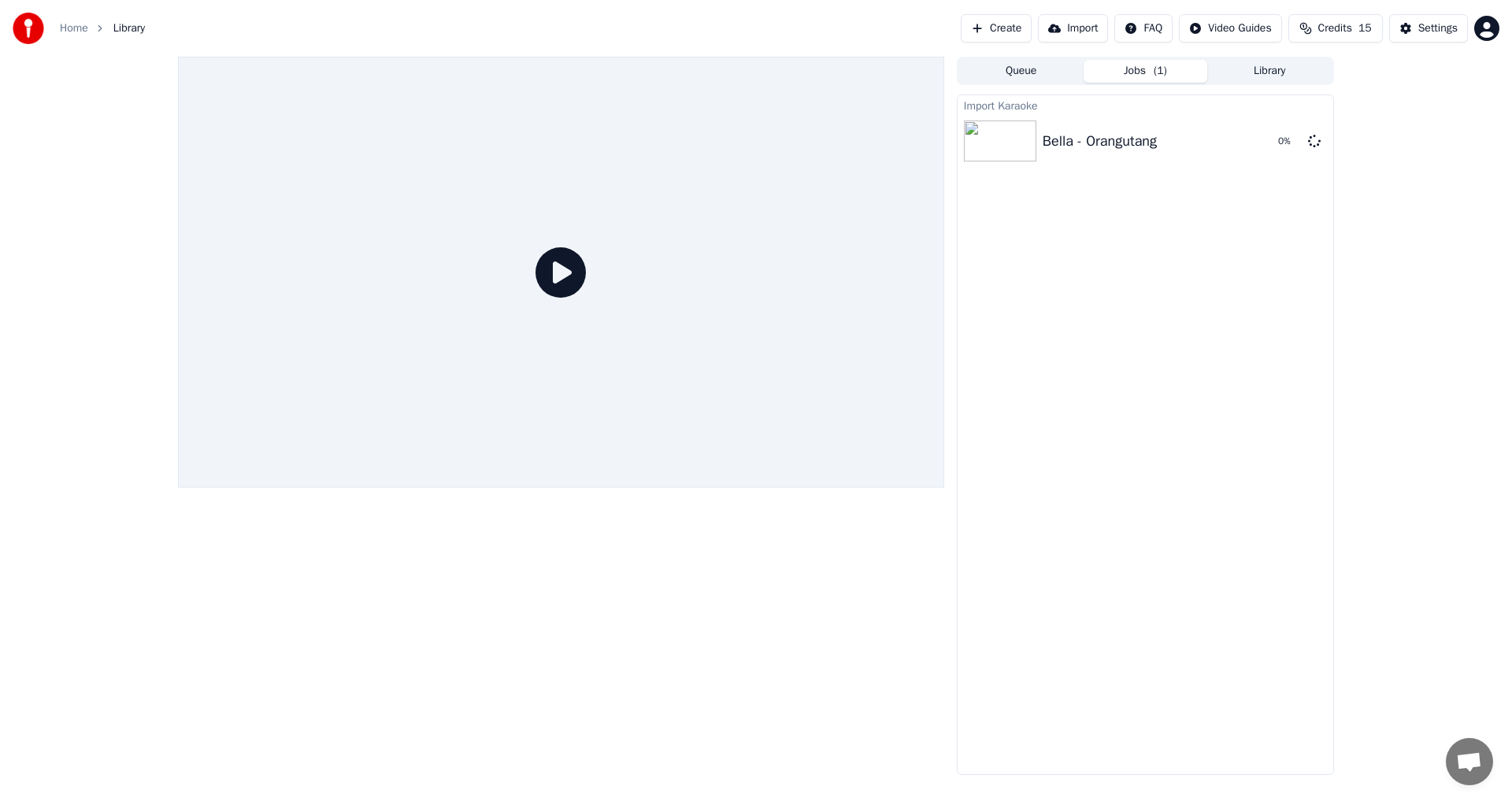 click on "Credits 15" at bounding box center [1336, 28] 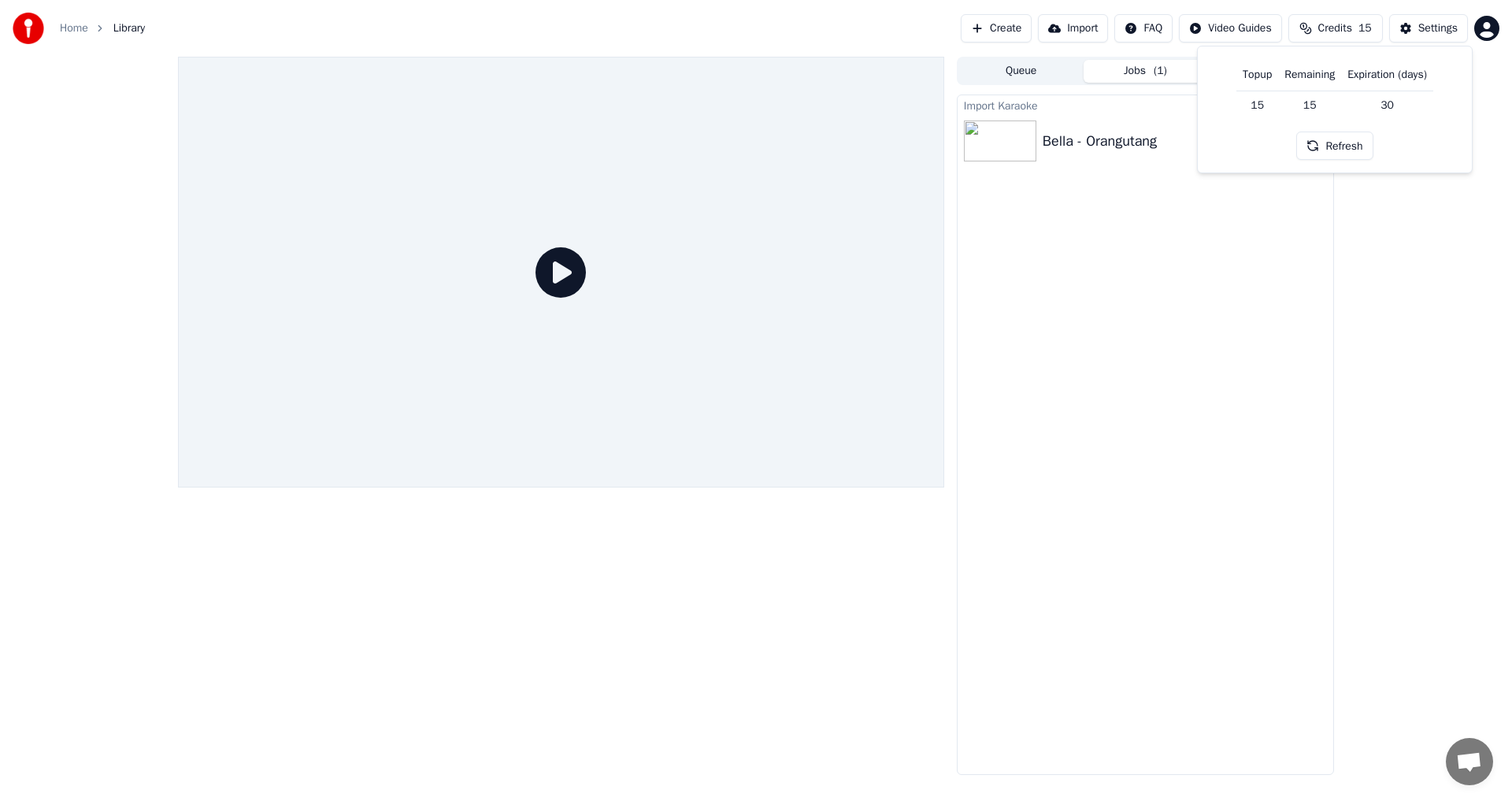 click on "Queue Jobs ( 1 ) Library Import Karaoke Bella - Orangutang 0 %" at bounding box center [756, 416] 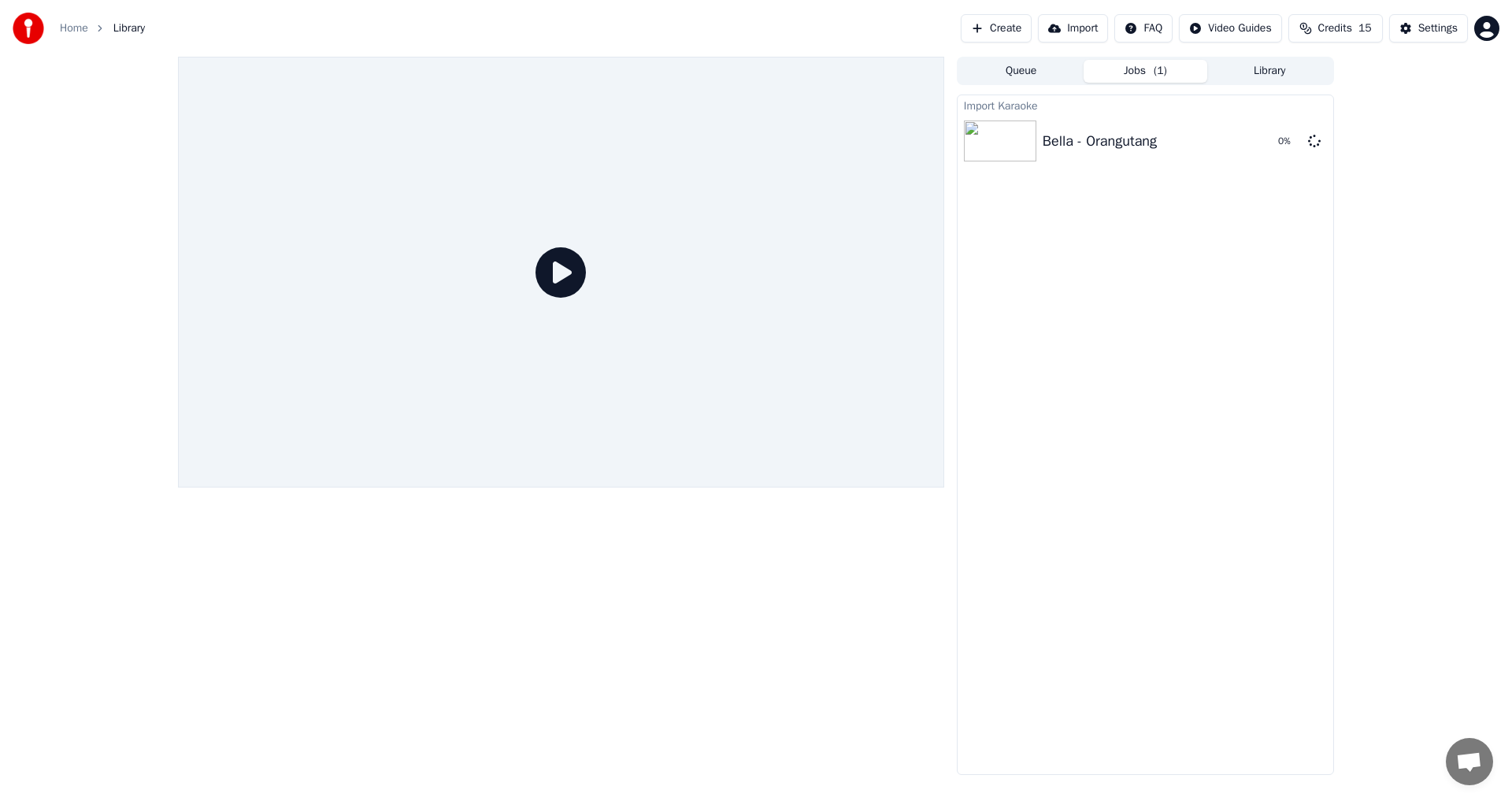 click on "Import" at bounding box center (1073, 28) 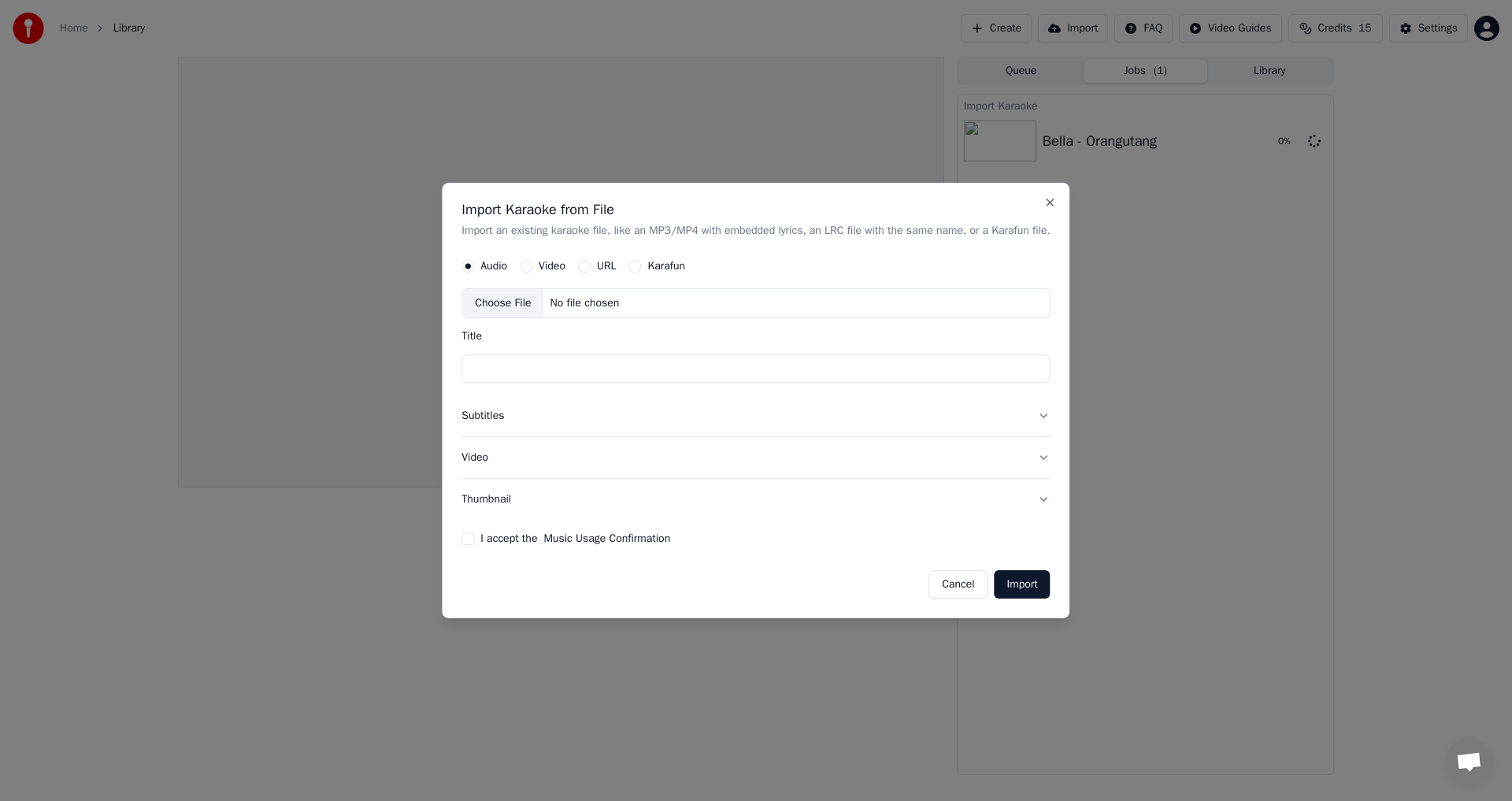 click on "Title" at bounding box center (755, 369) 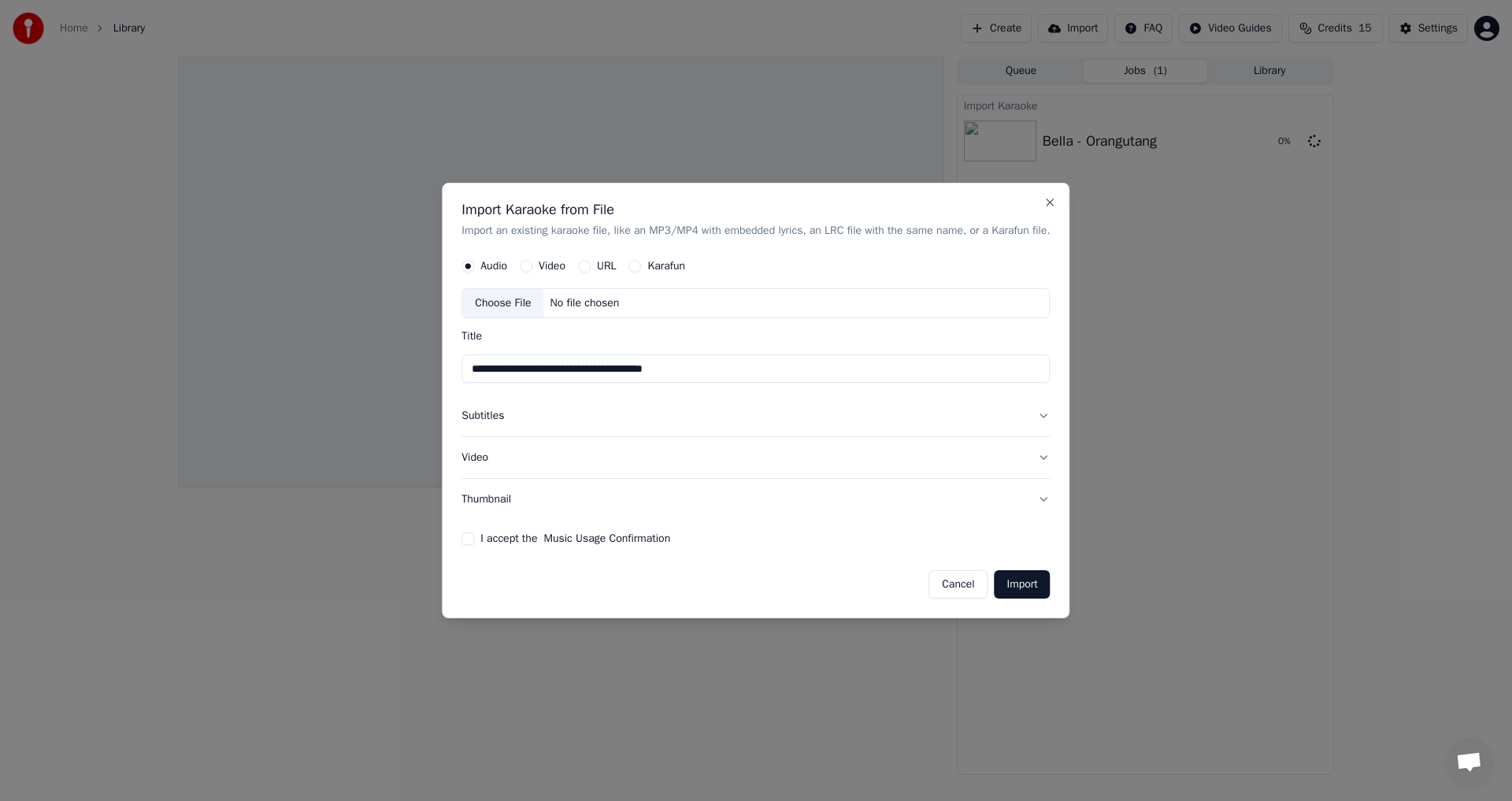 type on "**********" 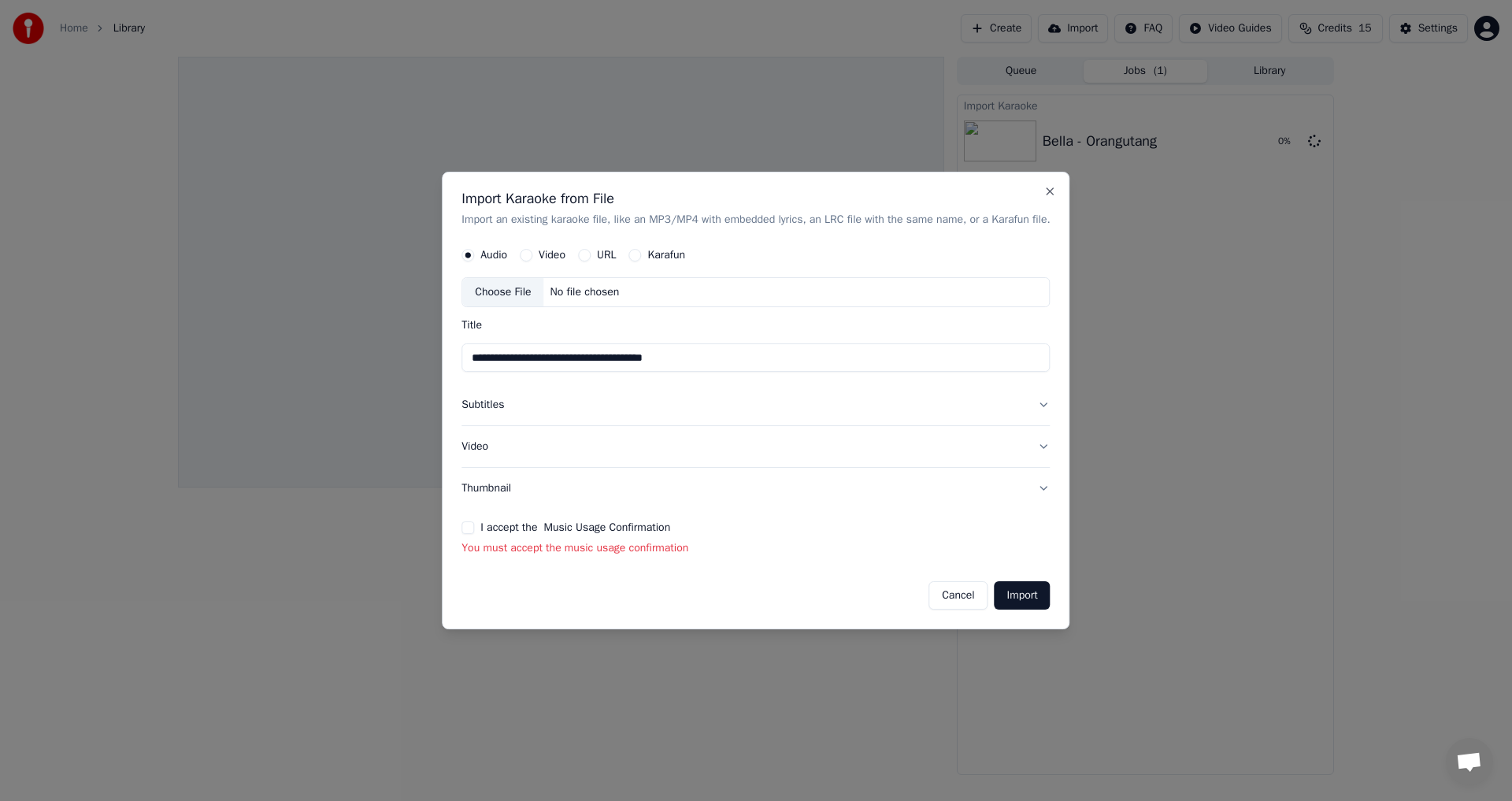 click on "URL" at bounding box center [606, 256] 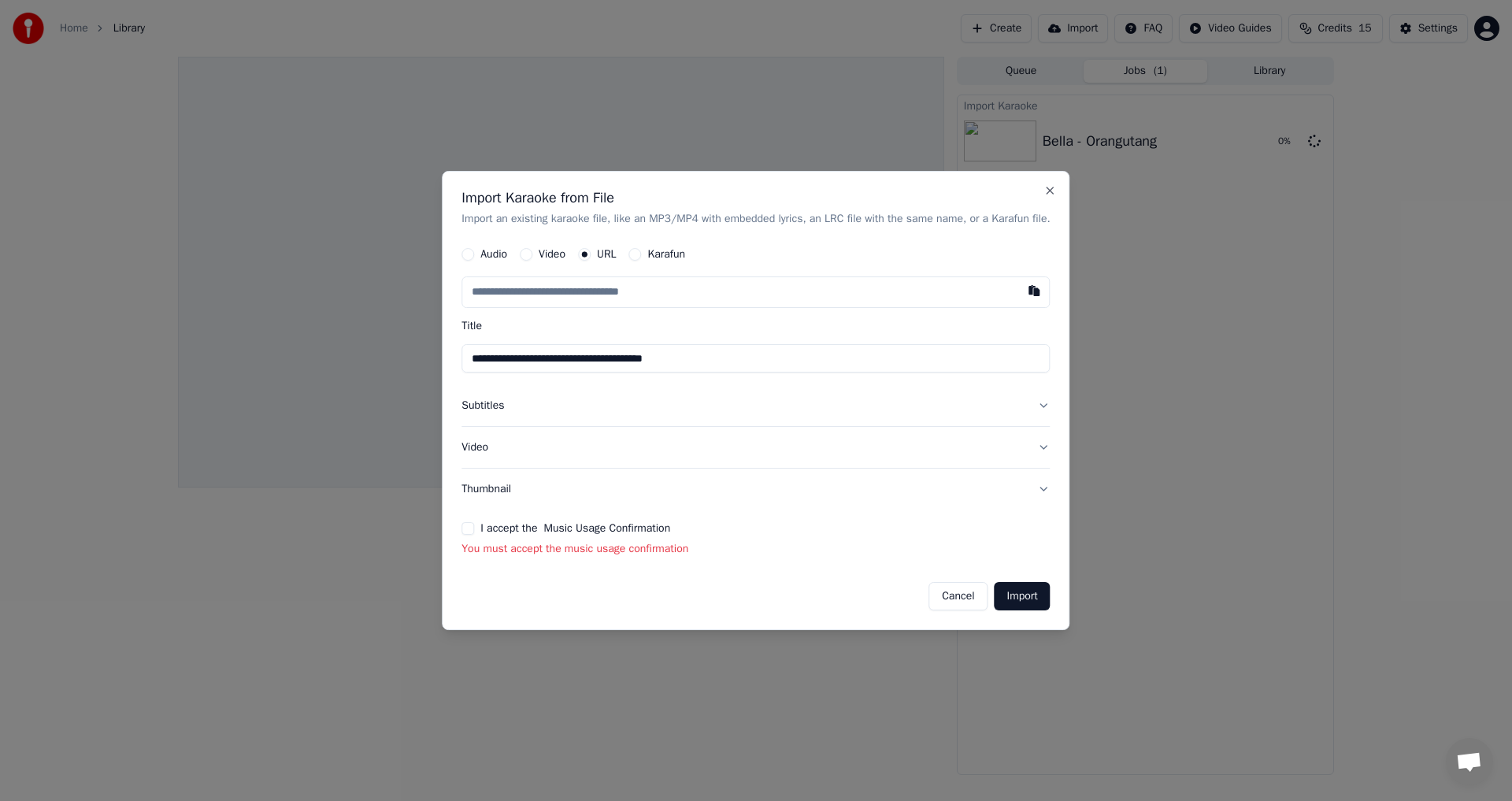 click at bounding box center [755, 293] 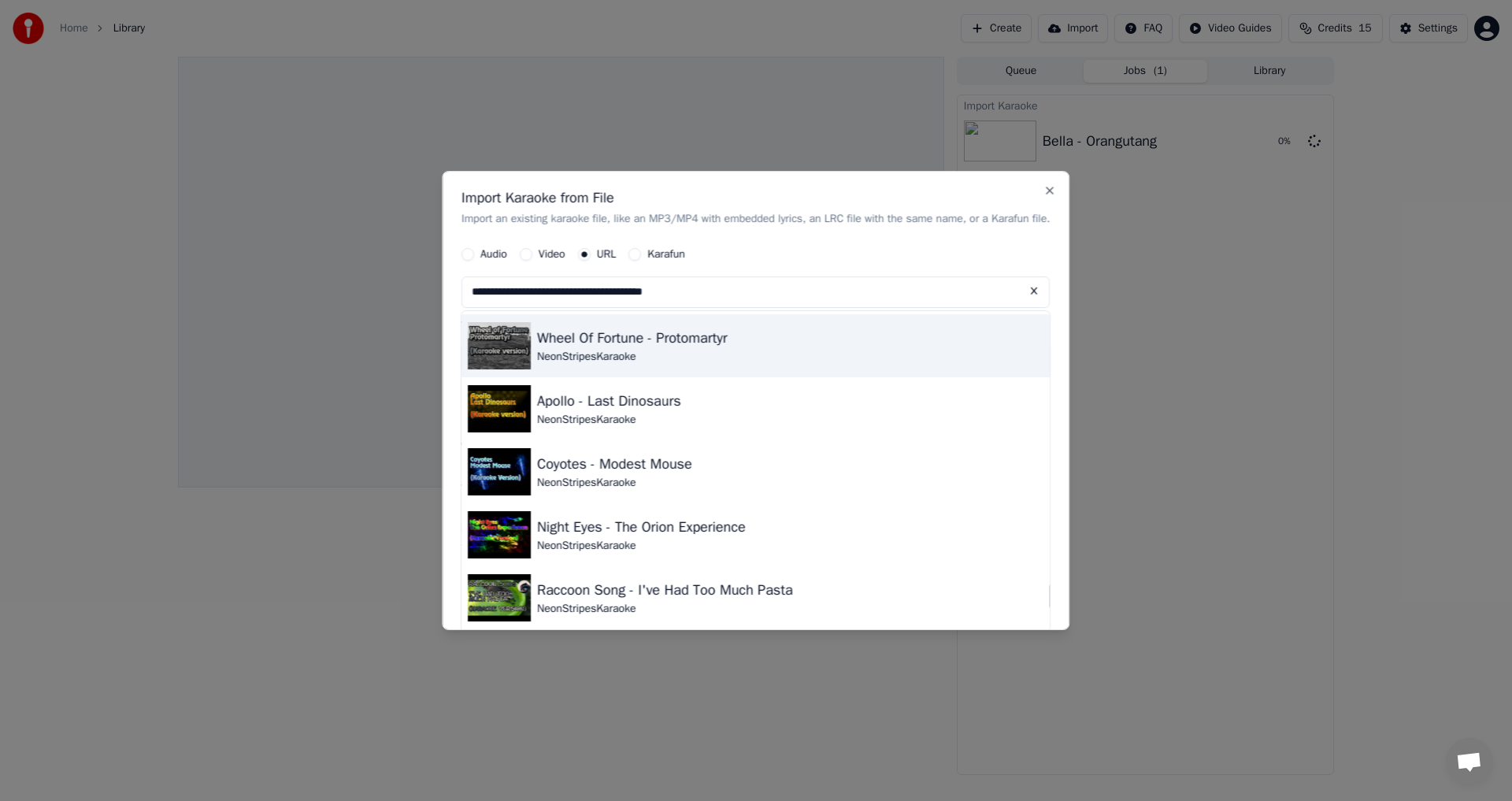 click on "Wheel Of Fortune - Protomartyr NeonStripesKaraoke" at bounding box center [755, 347] 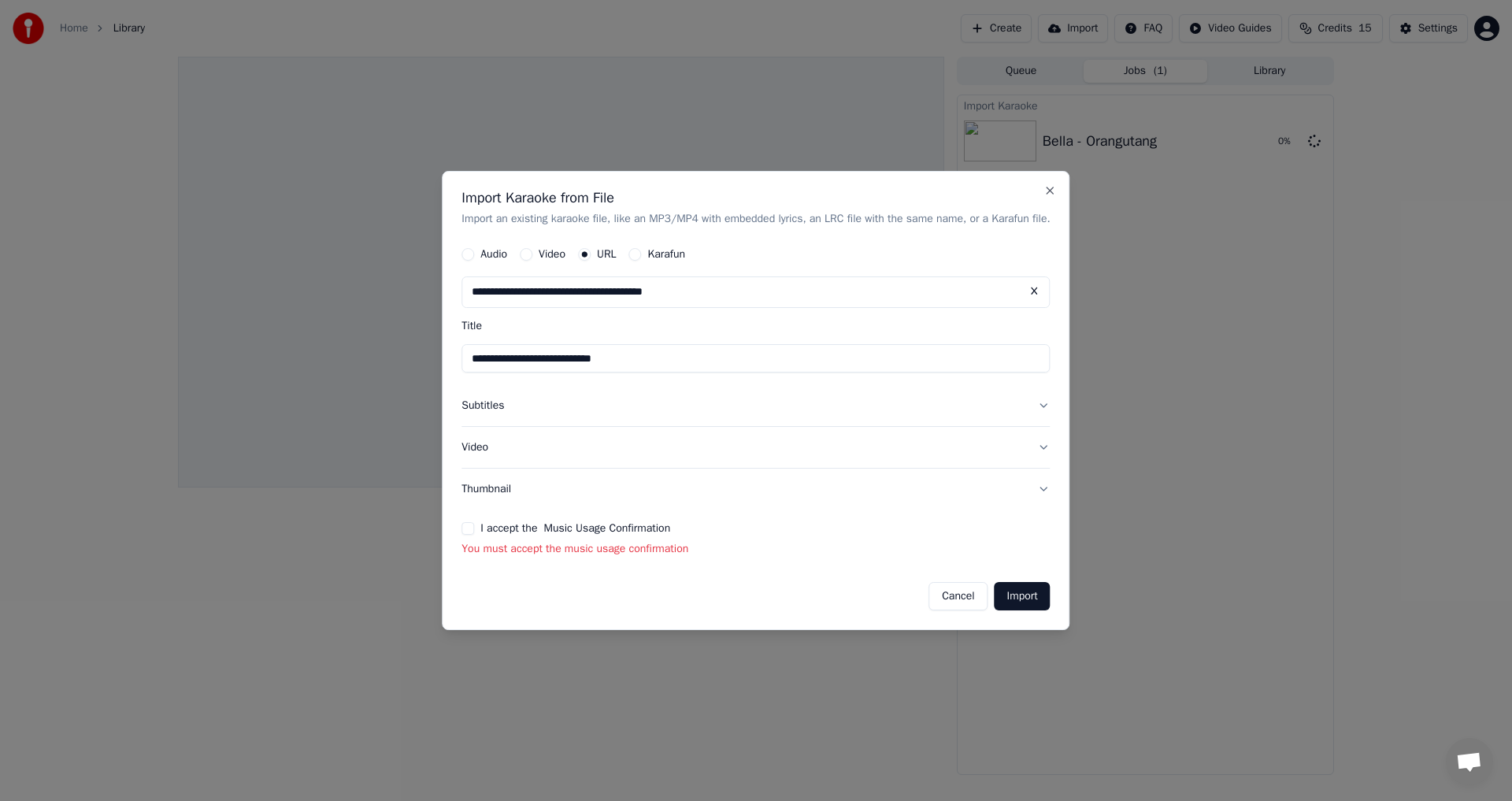 click on "I accept the   Music Usage Confirmation" at bounding box center (468, 528) 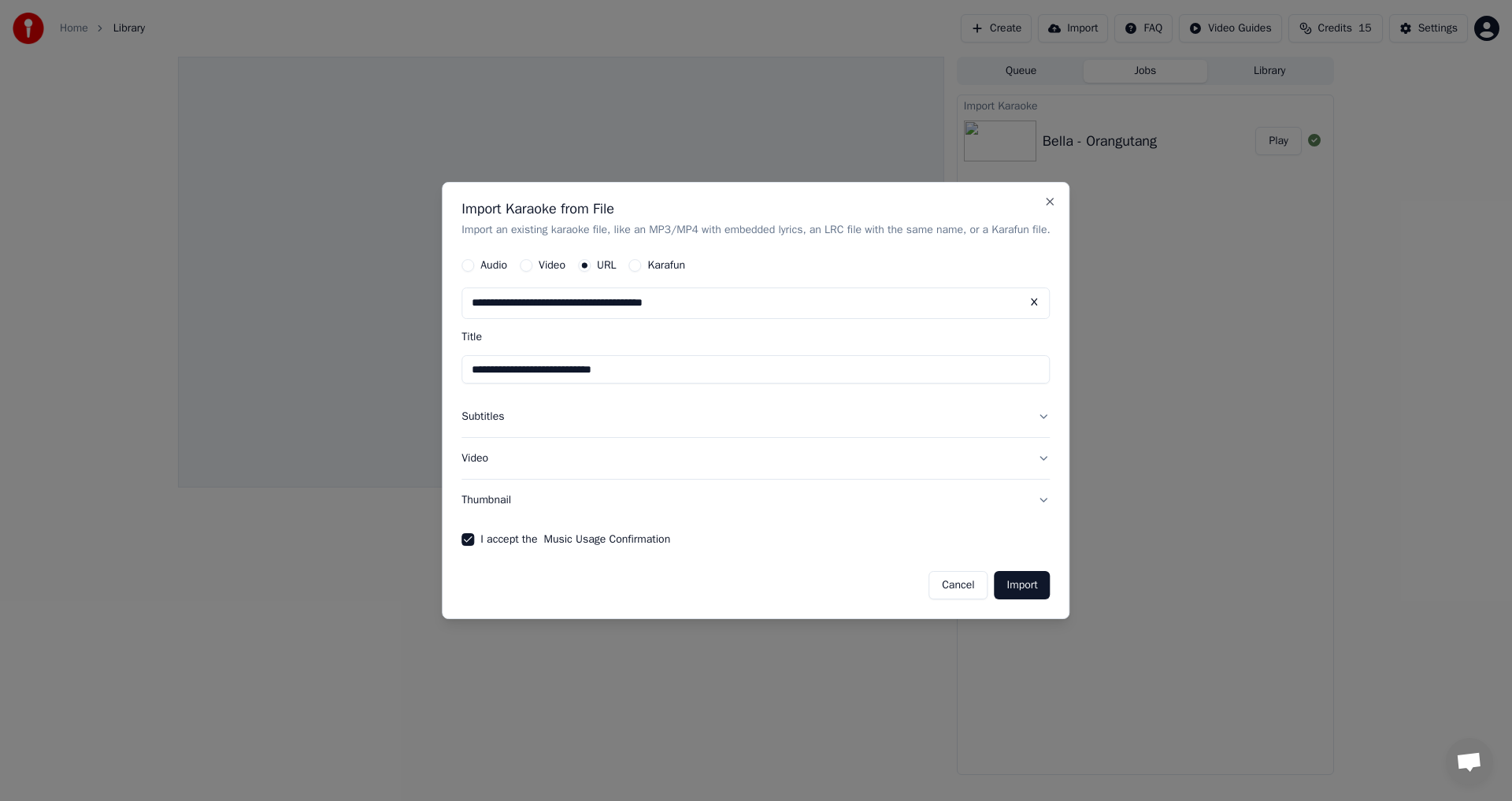 click on "Import" at bounding box center (1022, 585) 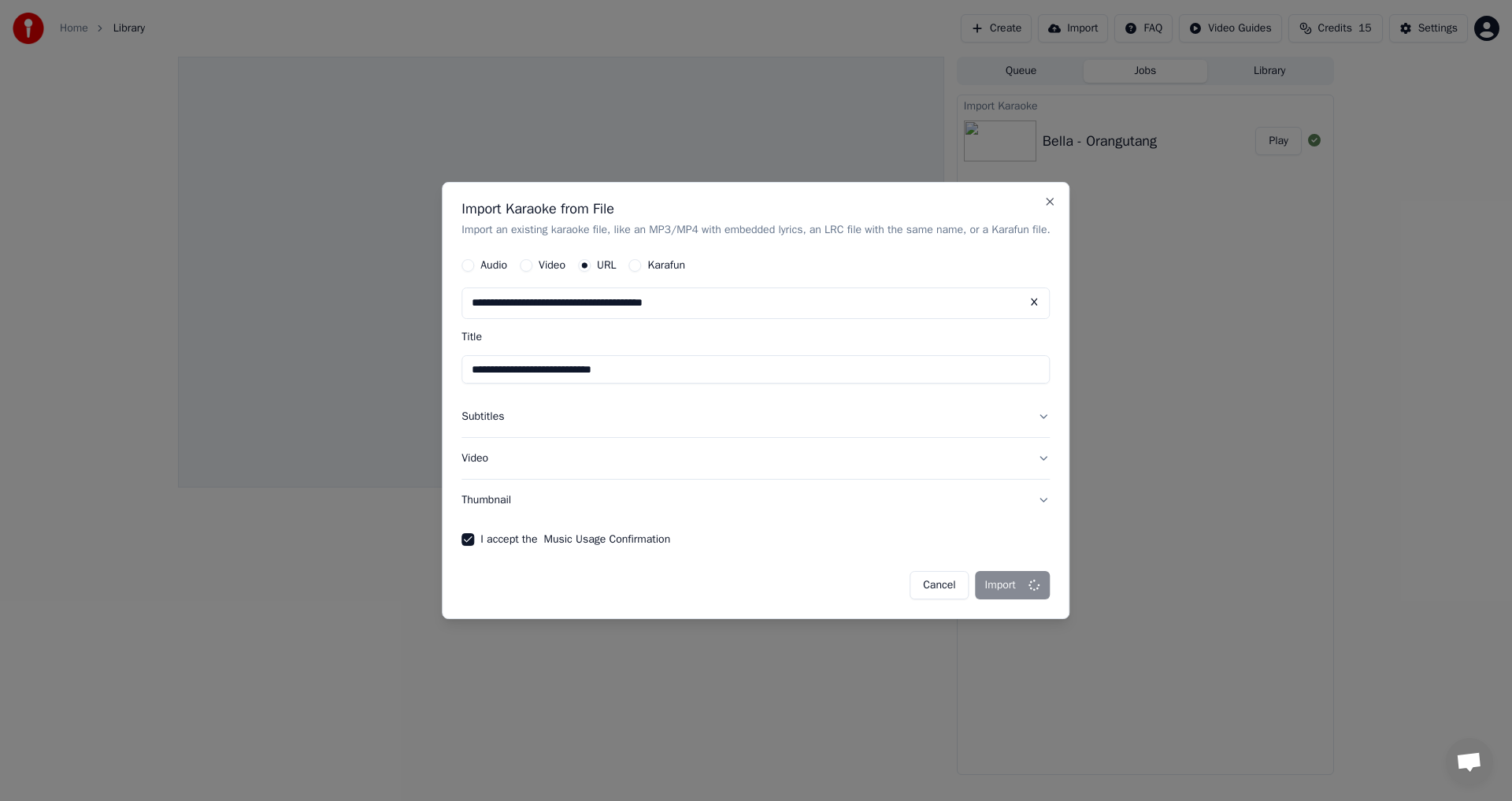 type 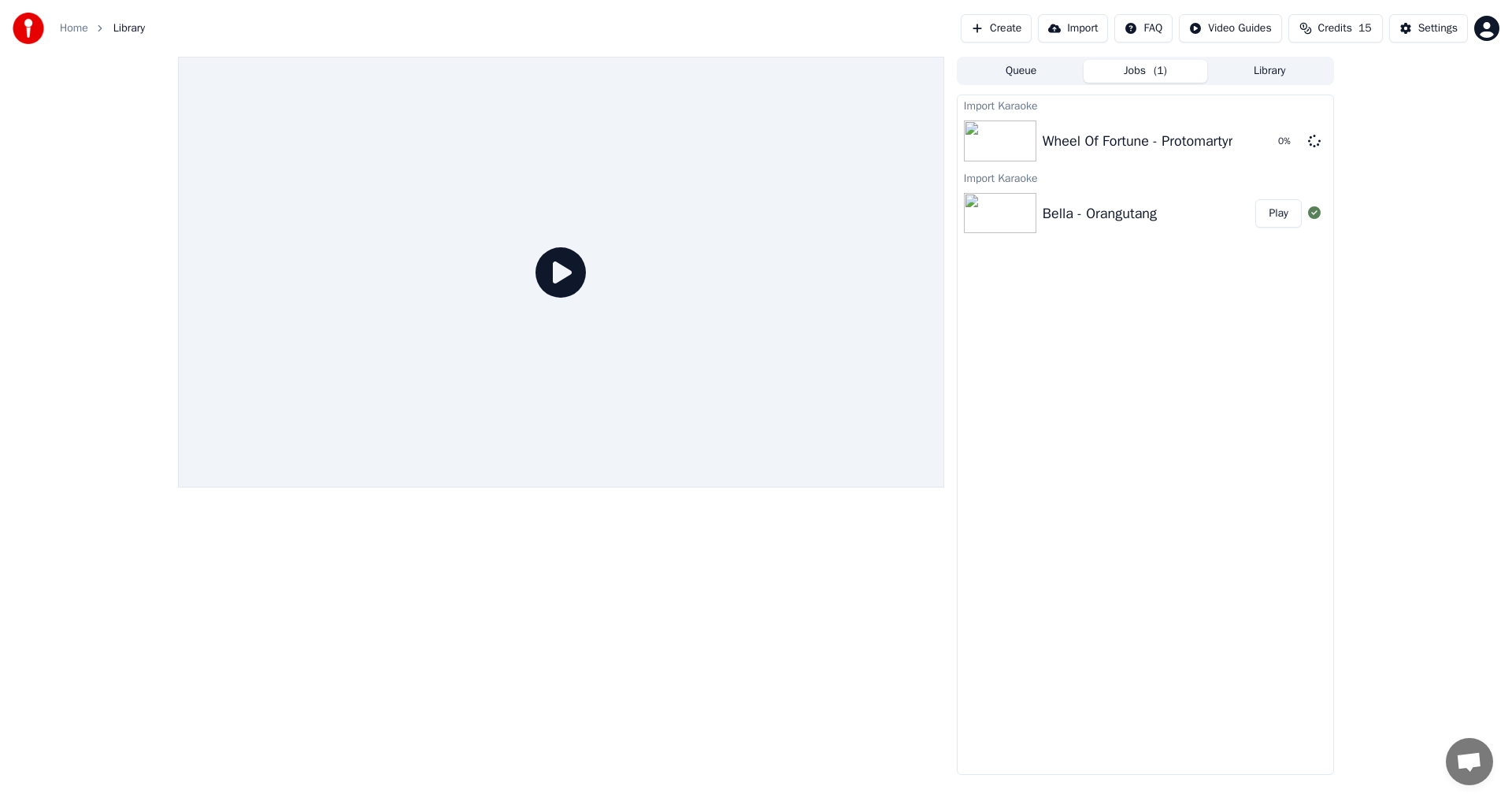click on "Library" at bounding box center [1269, 71] 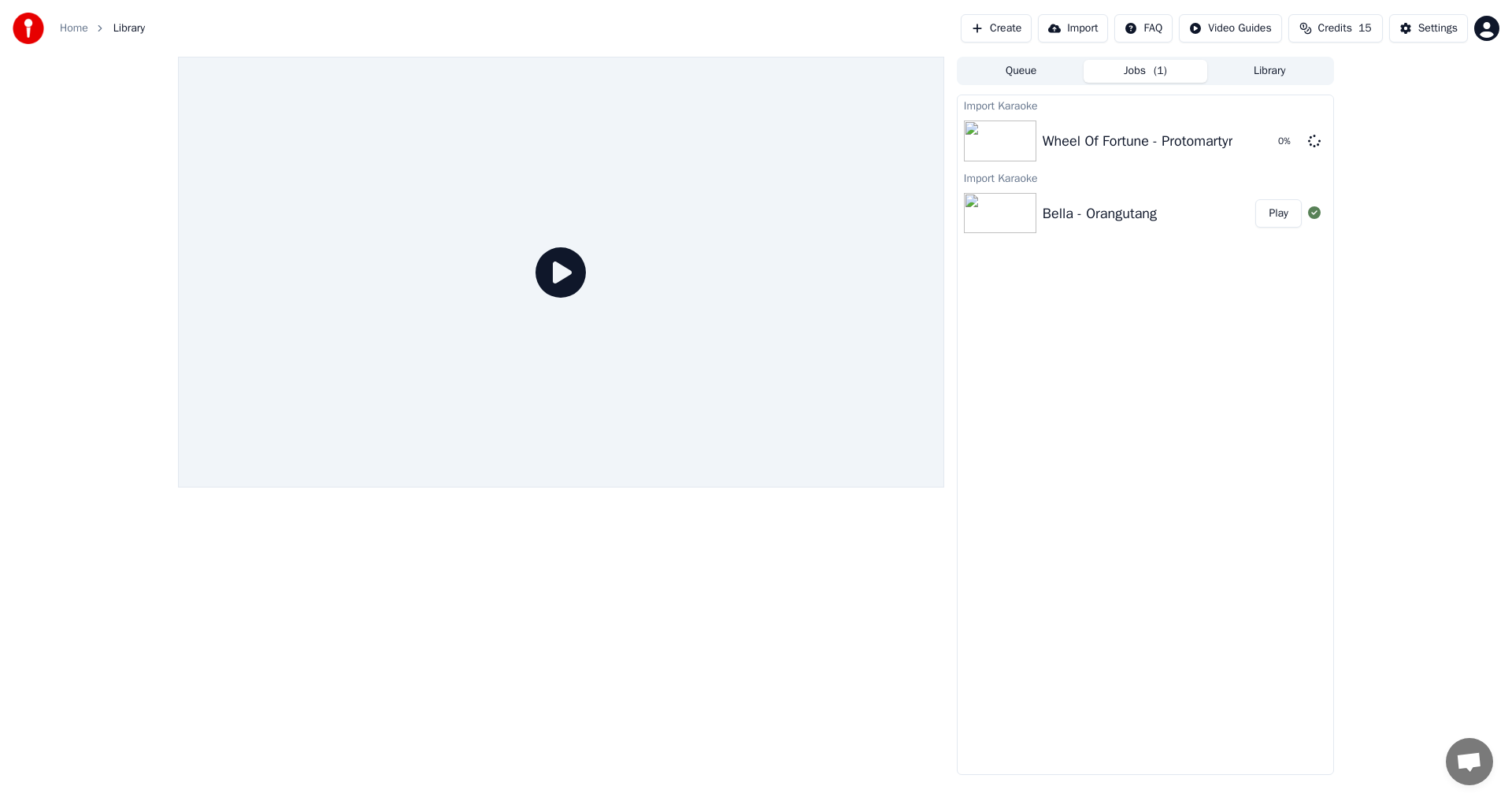 click on "( 1 )" at bounding box center (1160, 71) 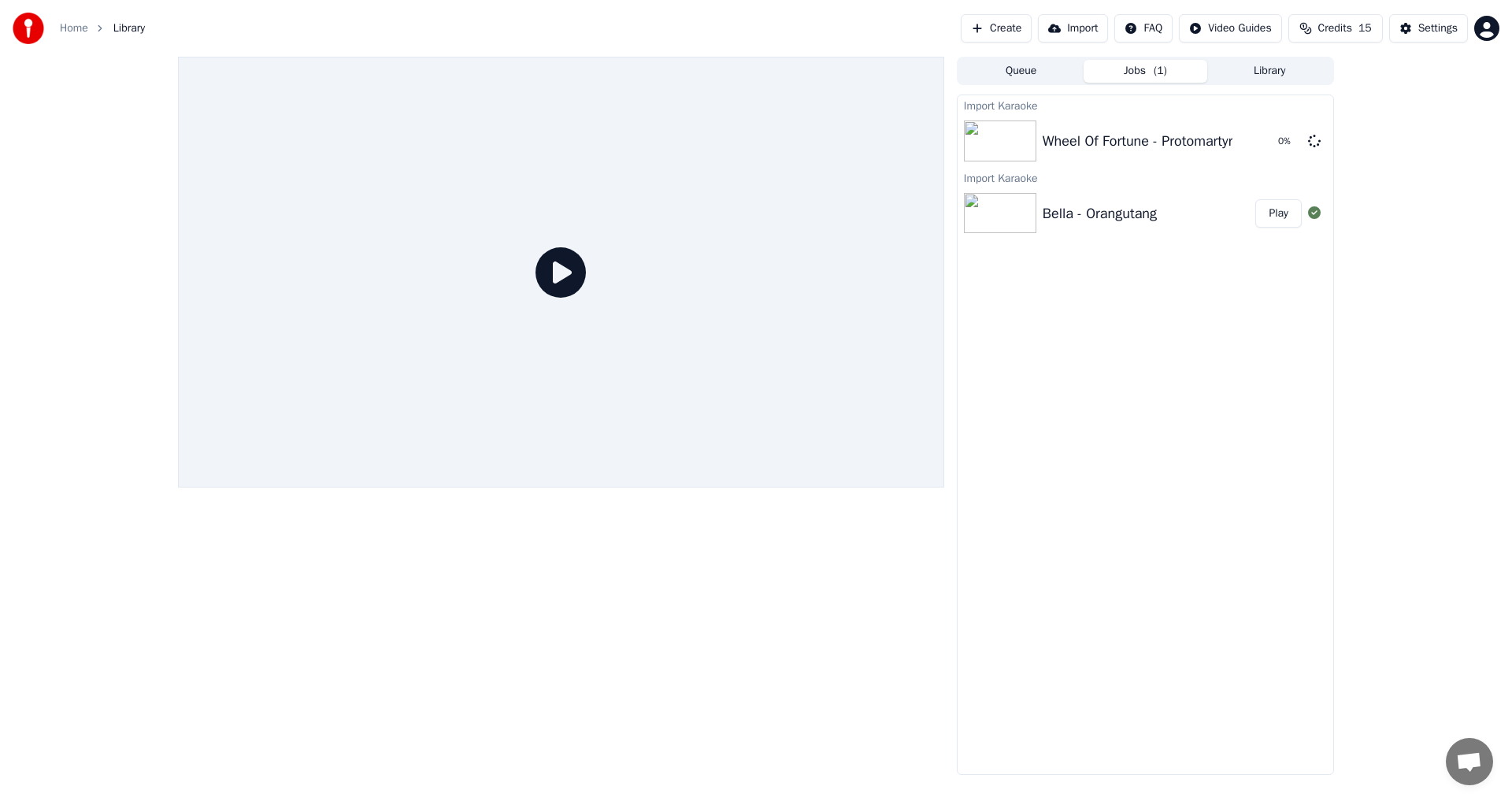 click on "Bella - Orangutang" at bounding box center [1099, 213] 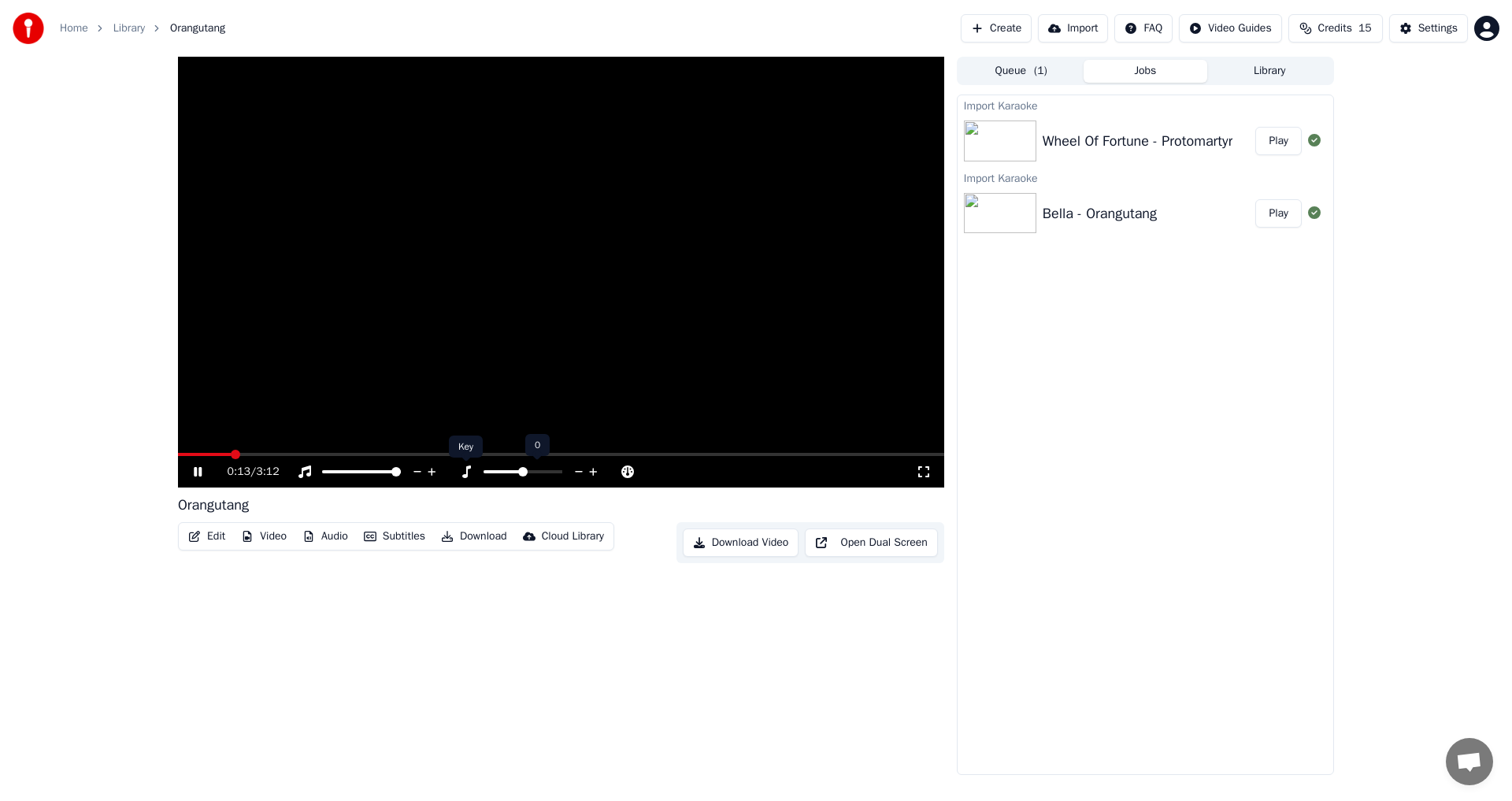 click 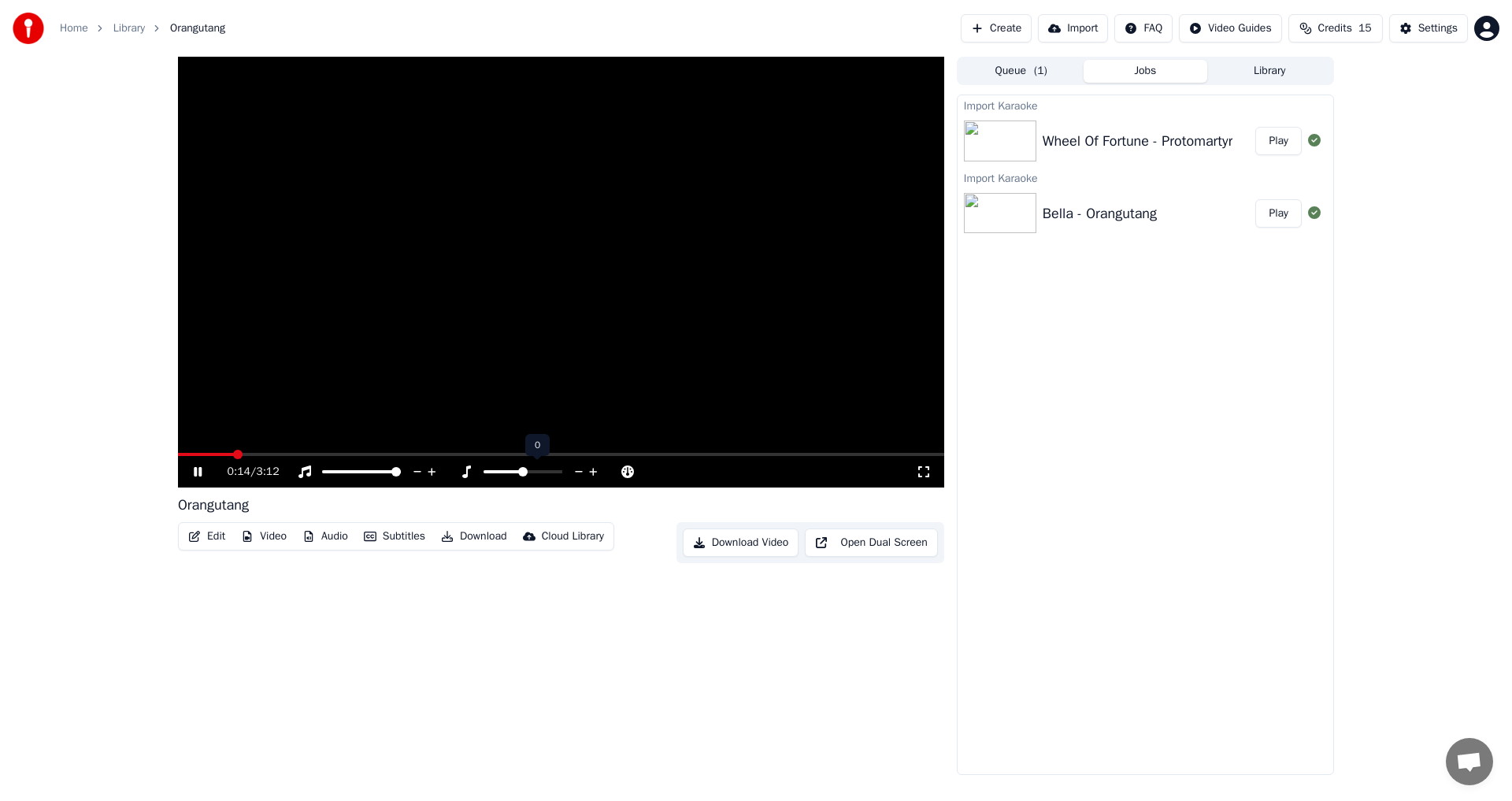 click 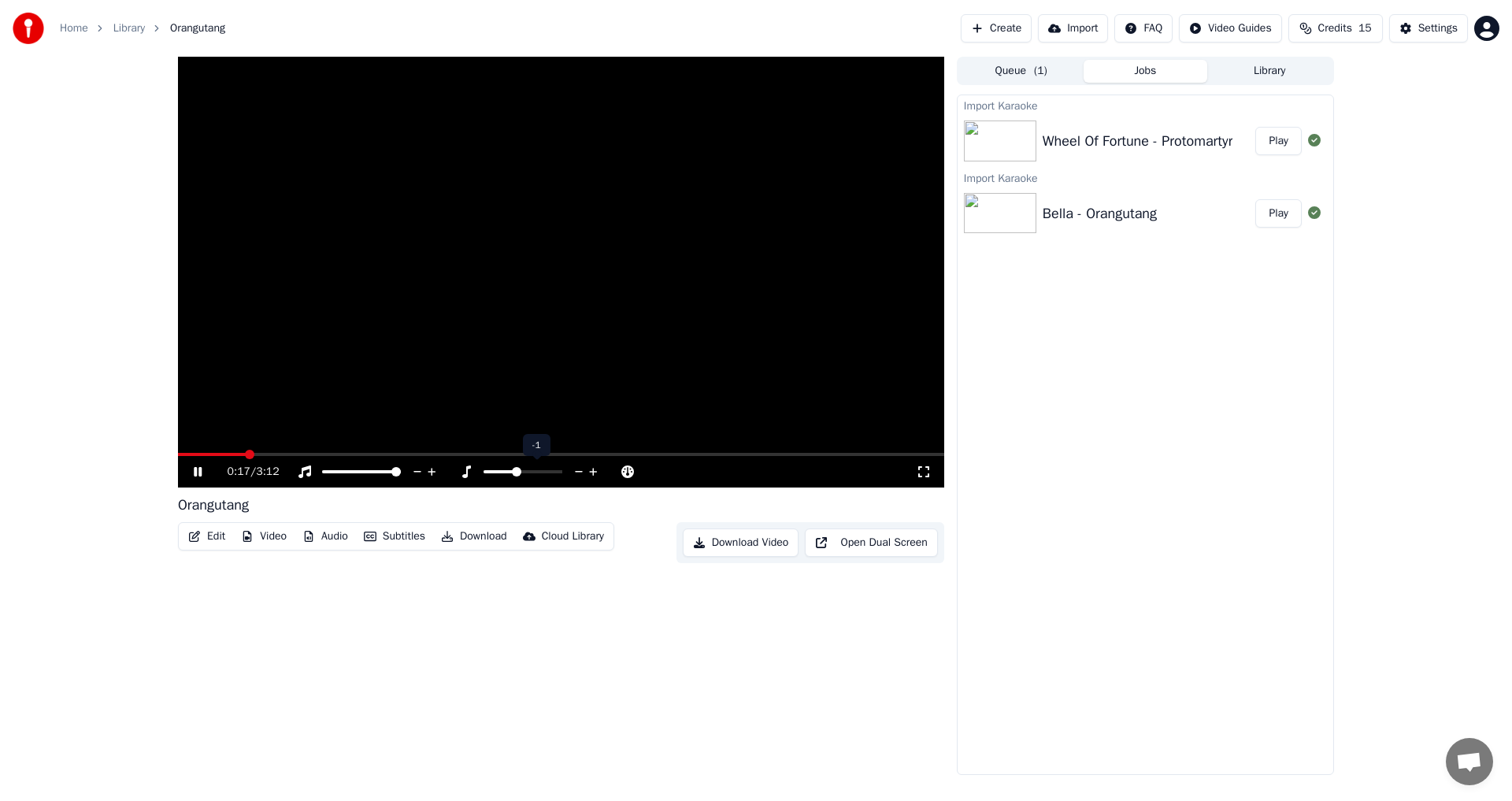 click 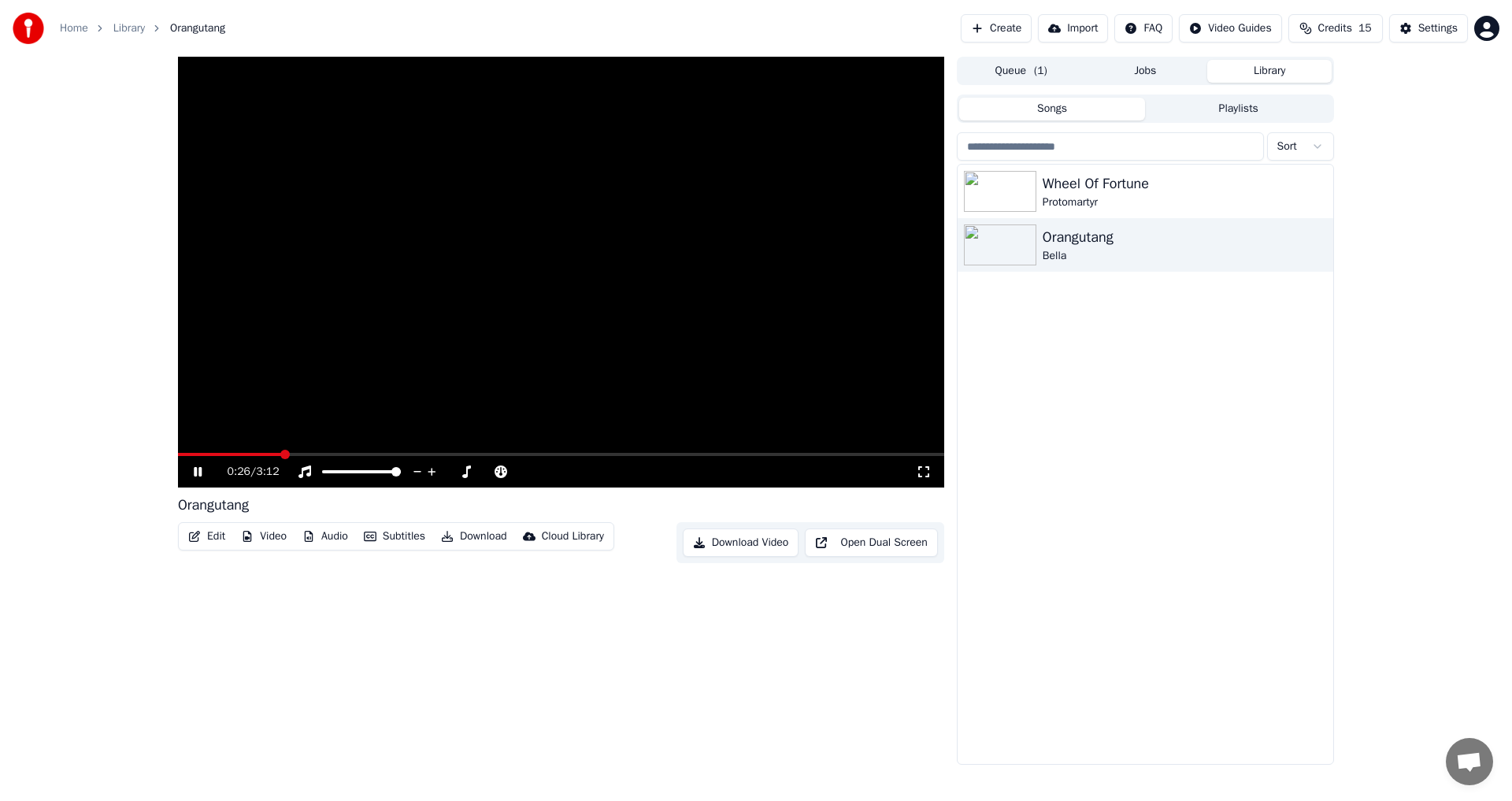 drag, startPoint x: 1267, startPoint y: 73, endPoint x: 1262, endPoint y: 103, distance: 30.41381 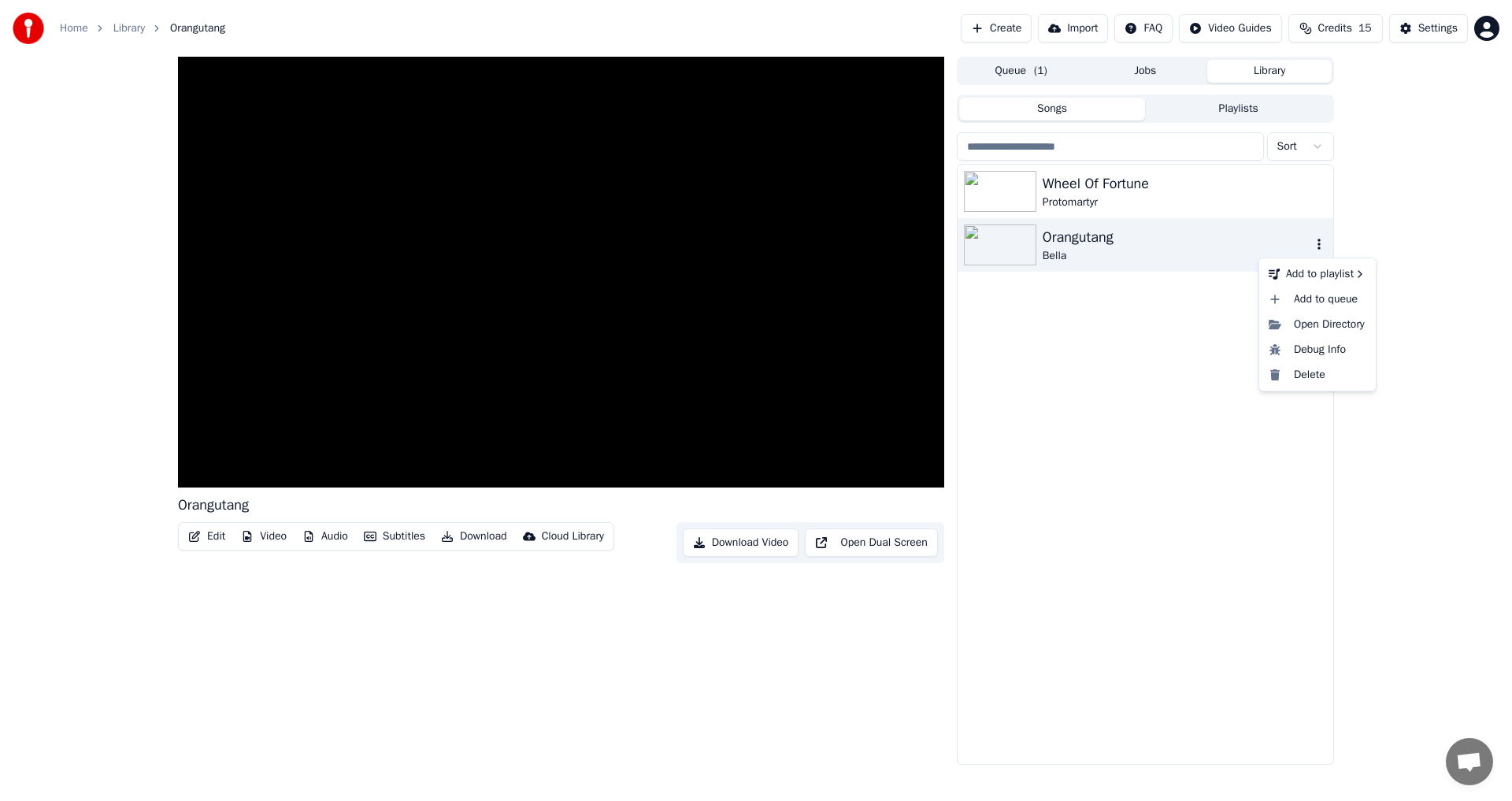 click 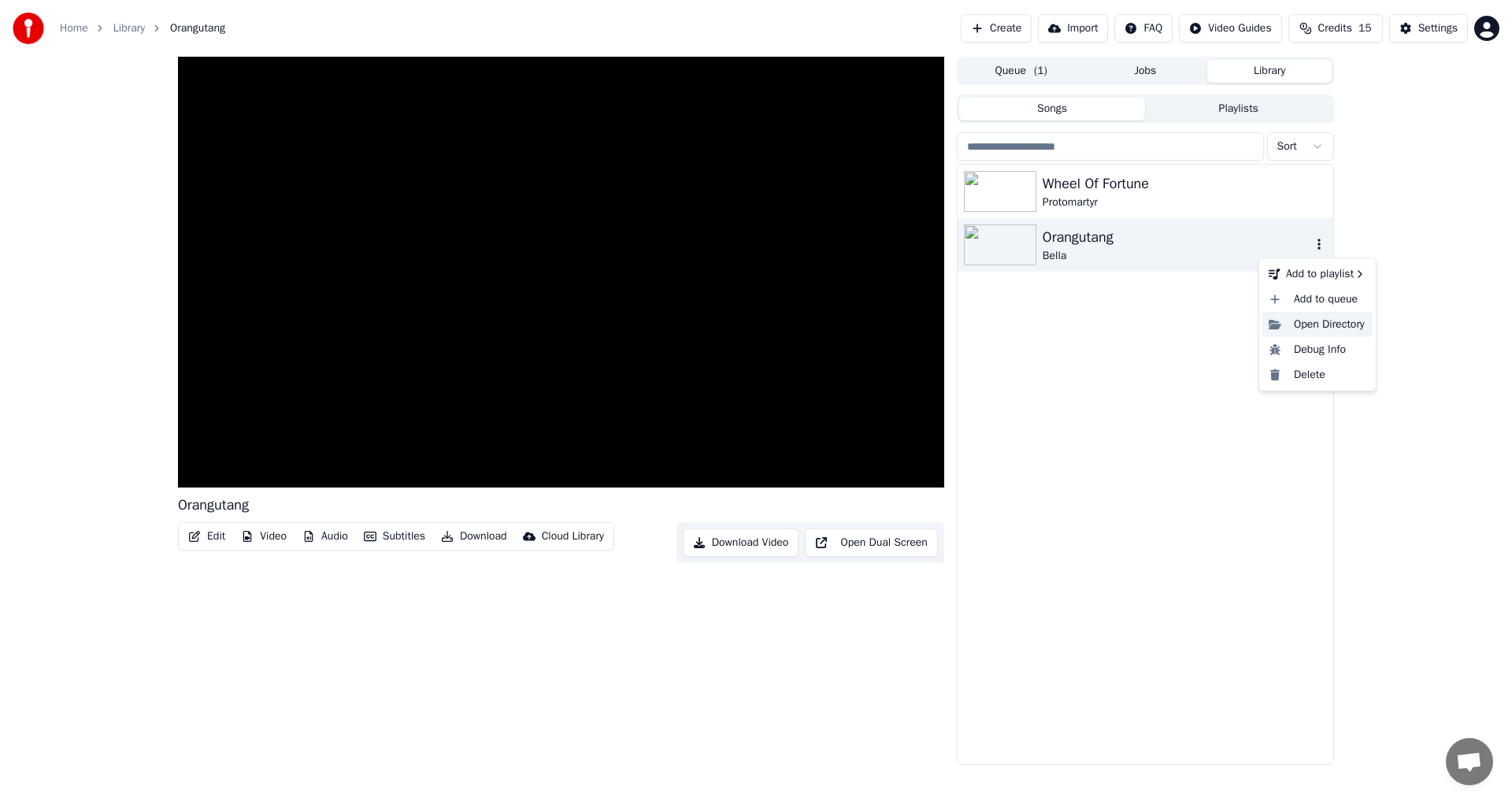 click on "Open Directory" at bounding box center (1317, 324) 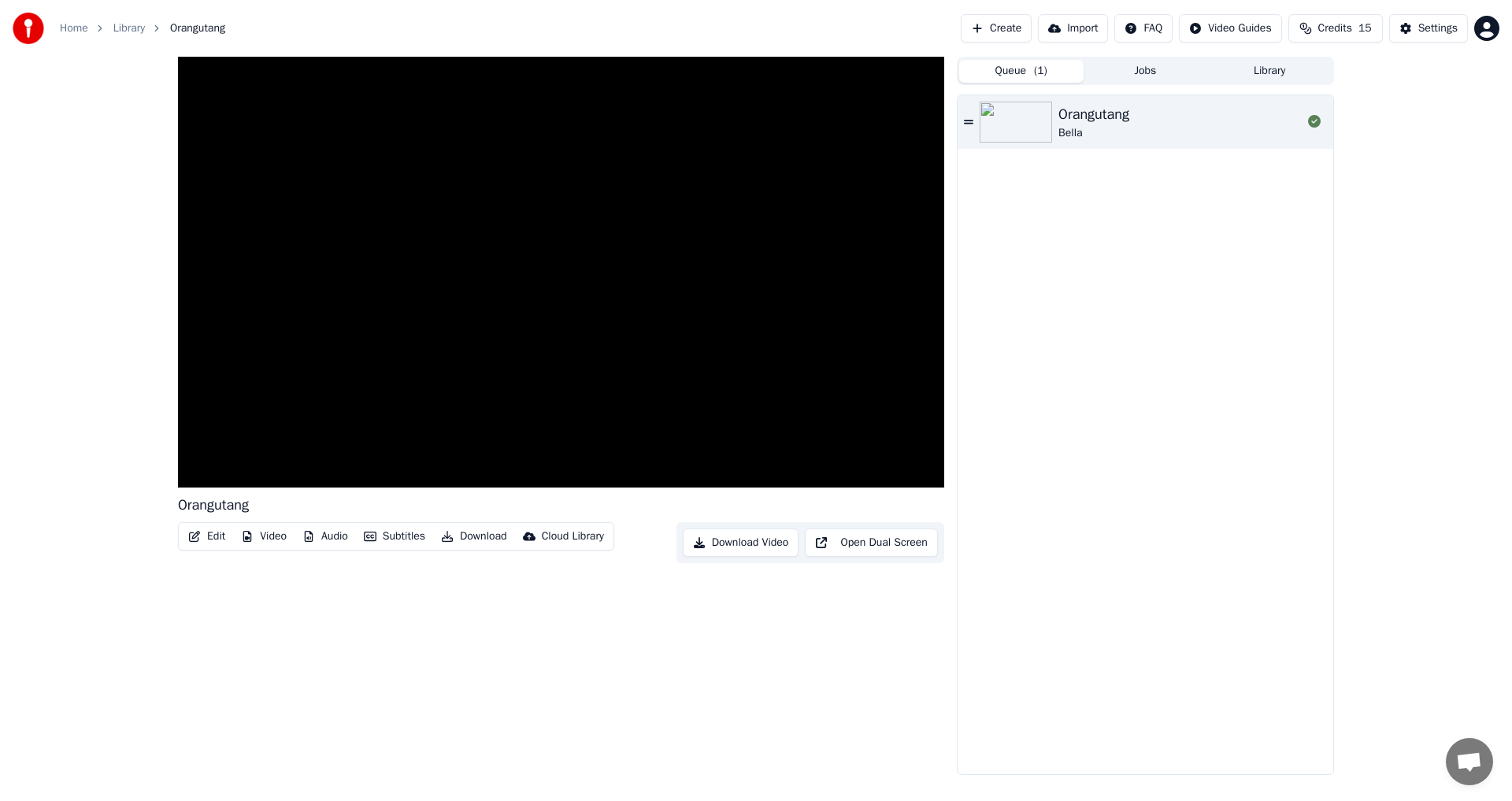 click on "( 1 )" at bounding box center [1040, 71] 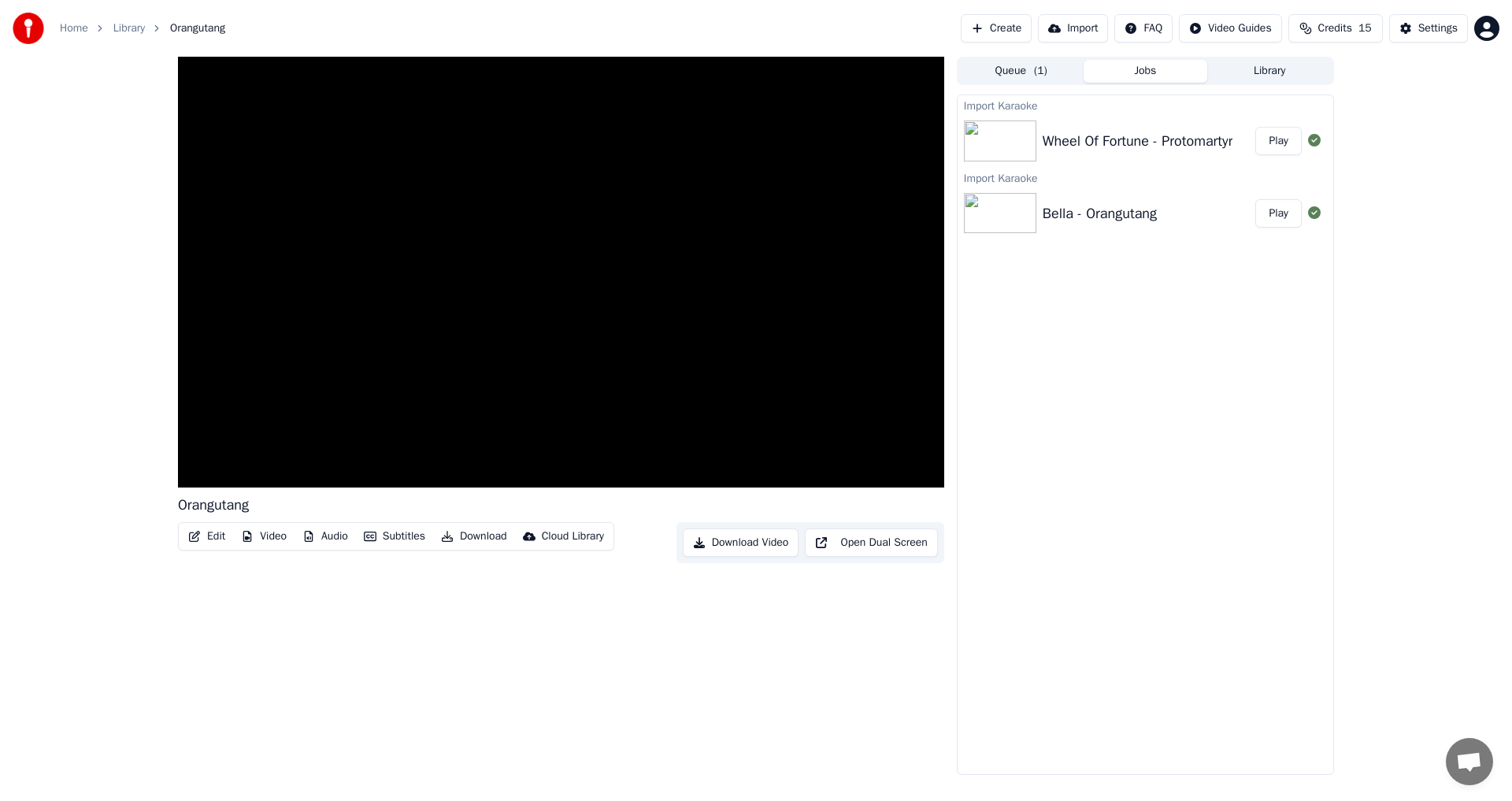 click on "Create" at bounding box center [996, 28] 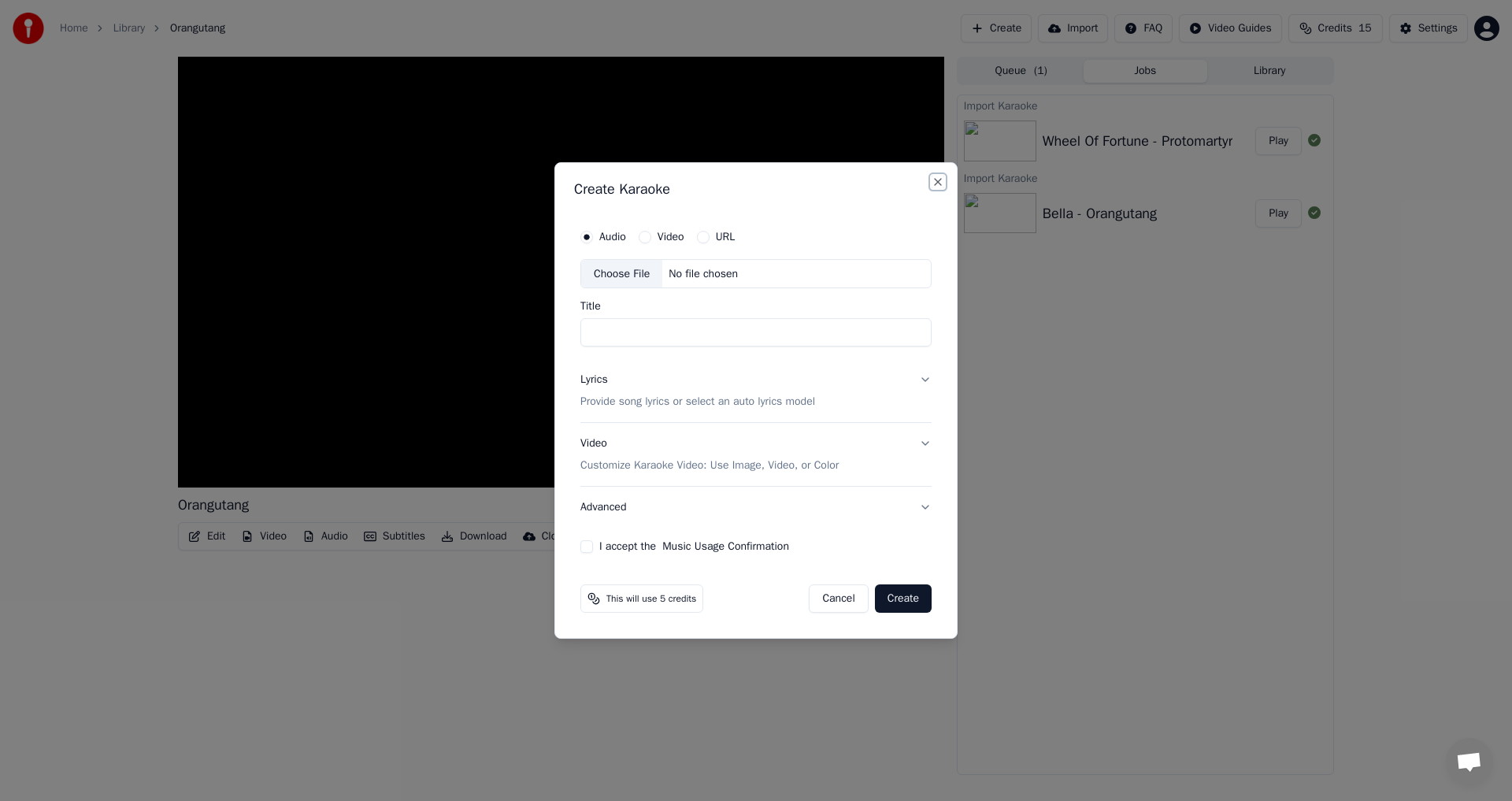 click on "Close" at bounding box center [938, 182] 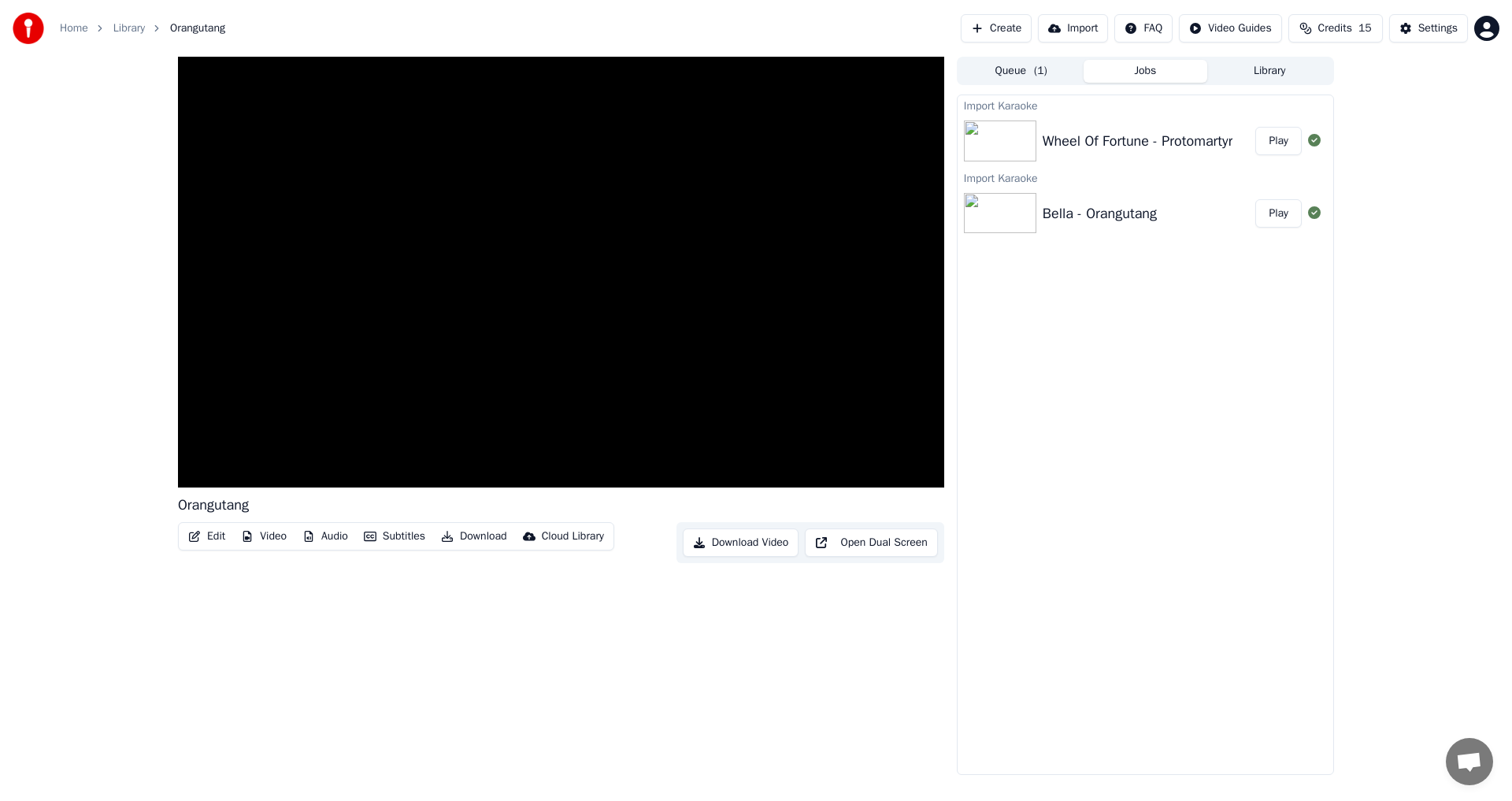 click on "Play" at bounding box center [1278, 141] 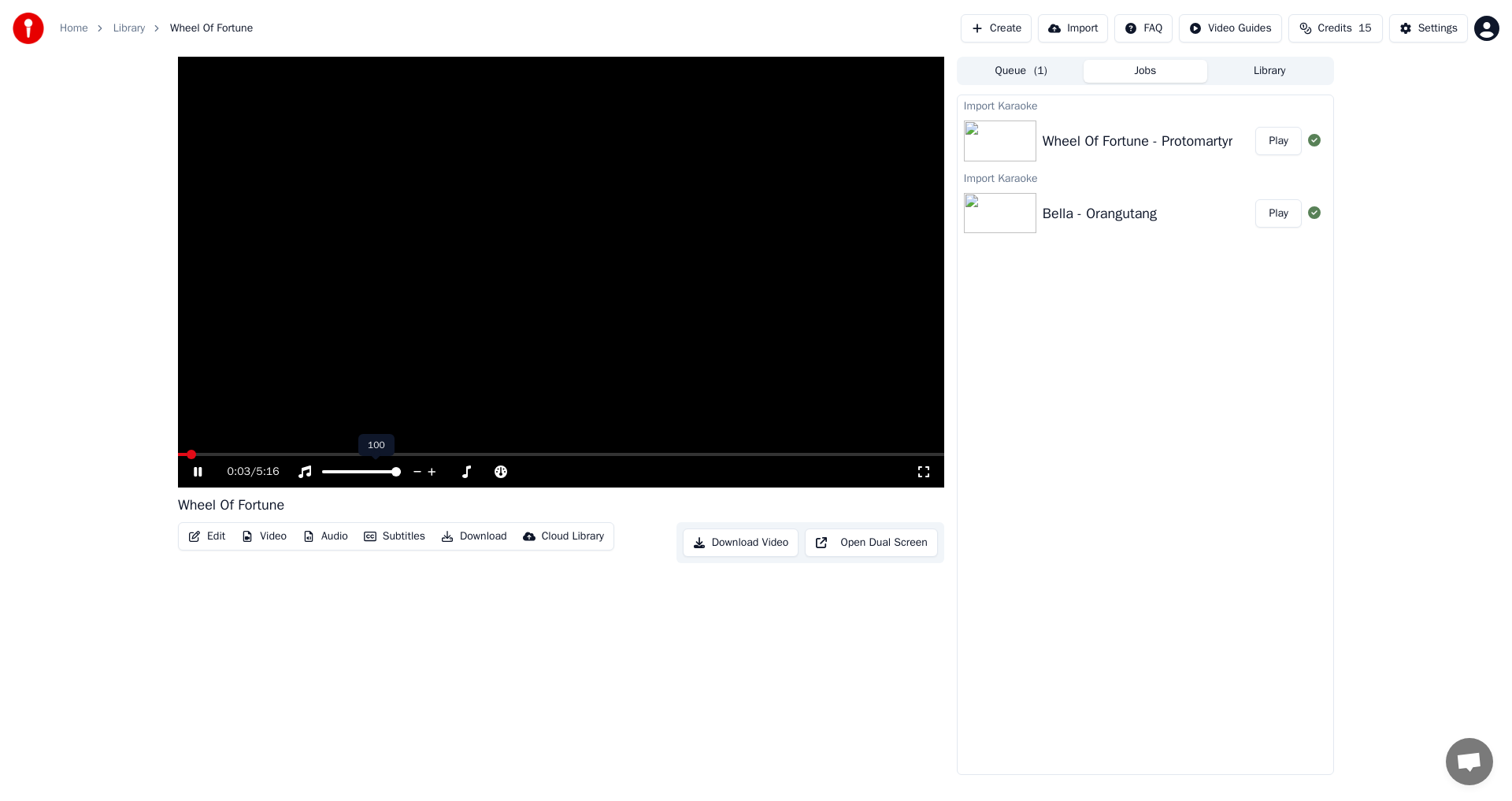 click at bounding box center [361, 472] 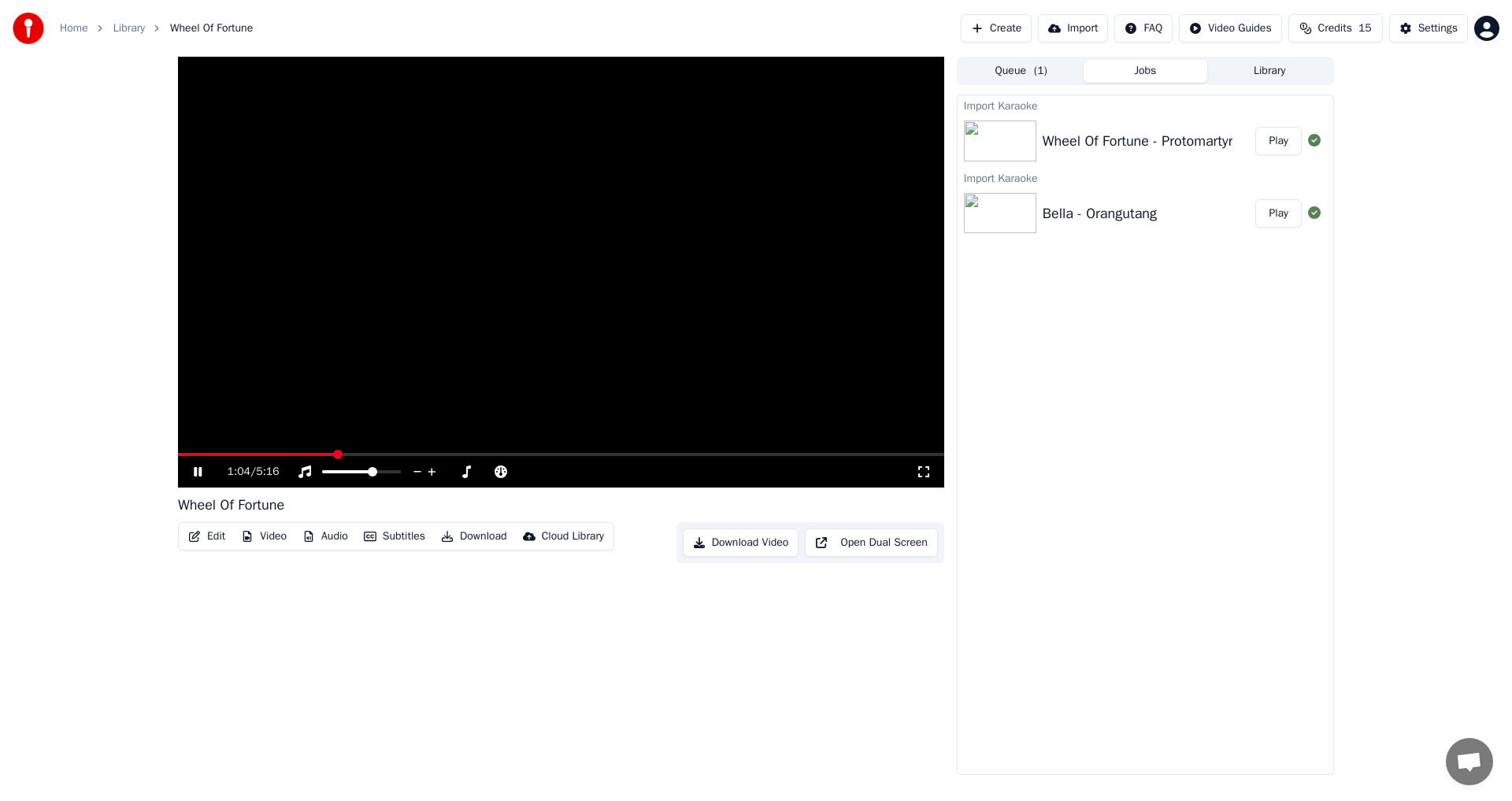 click at bounding box center (561, 272) 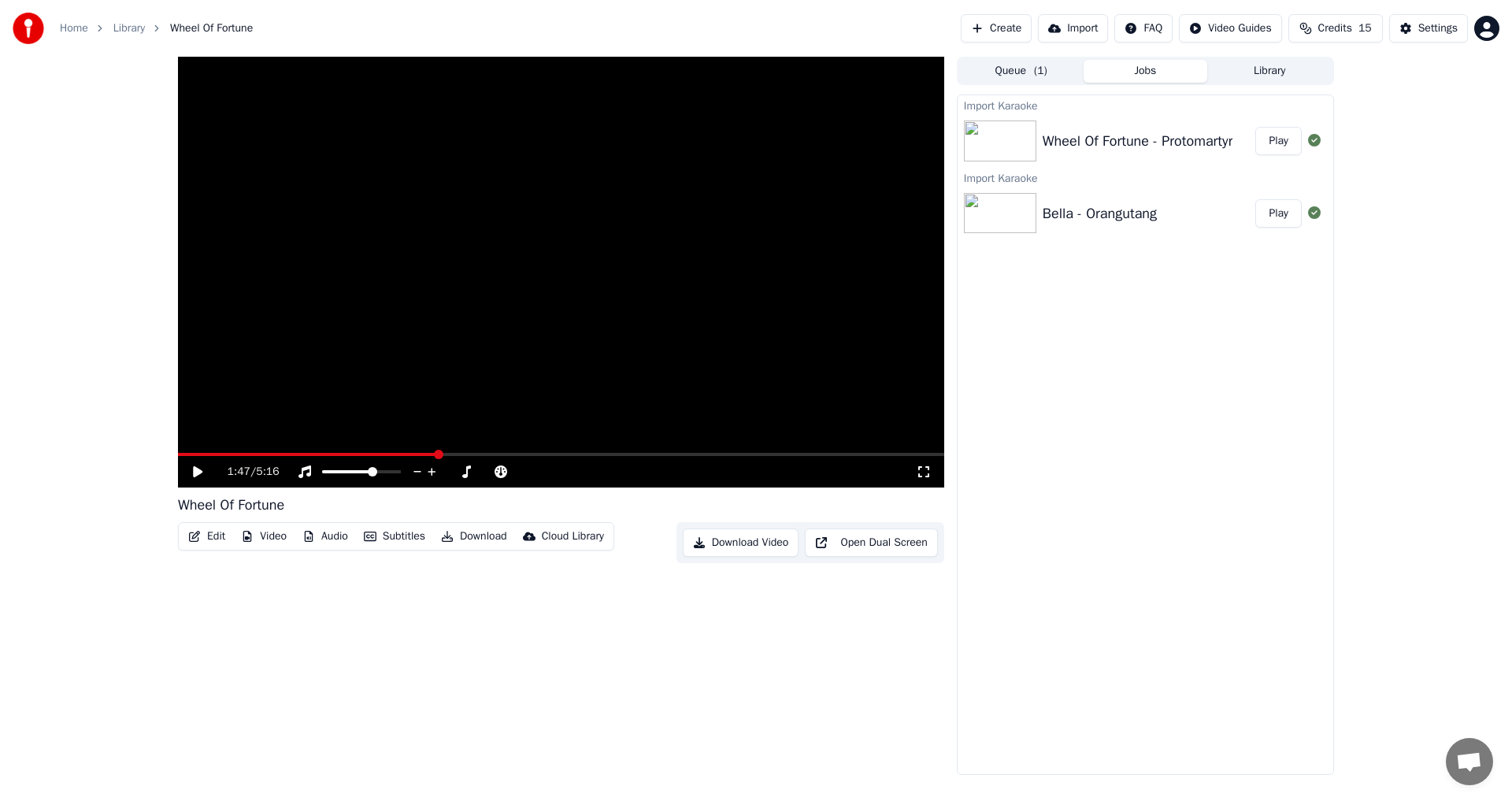 click at bounding box center [561, 454] 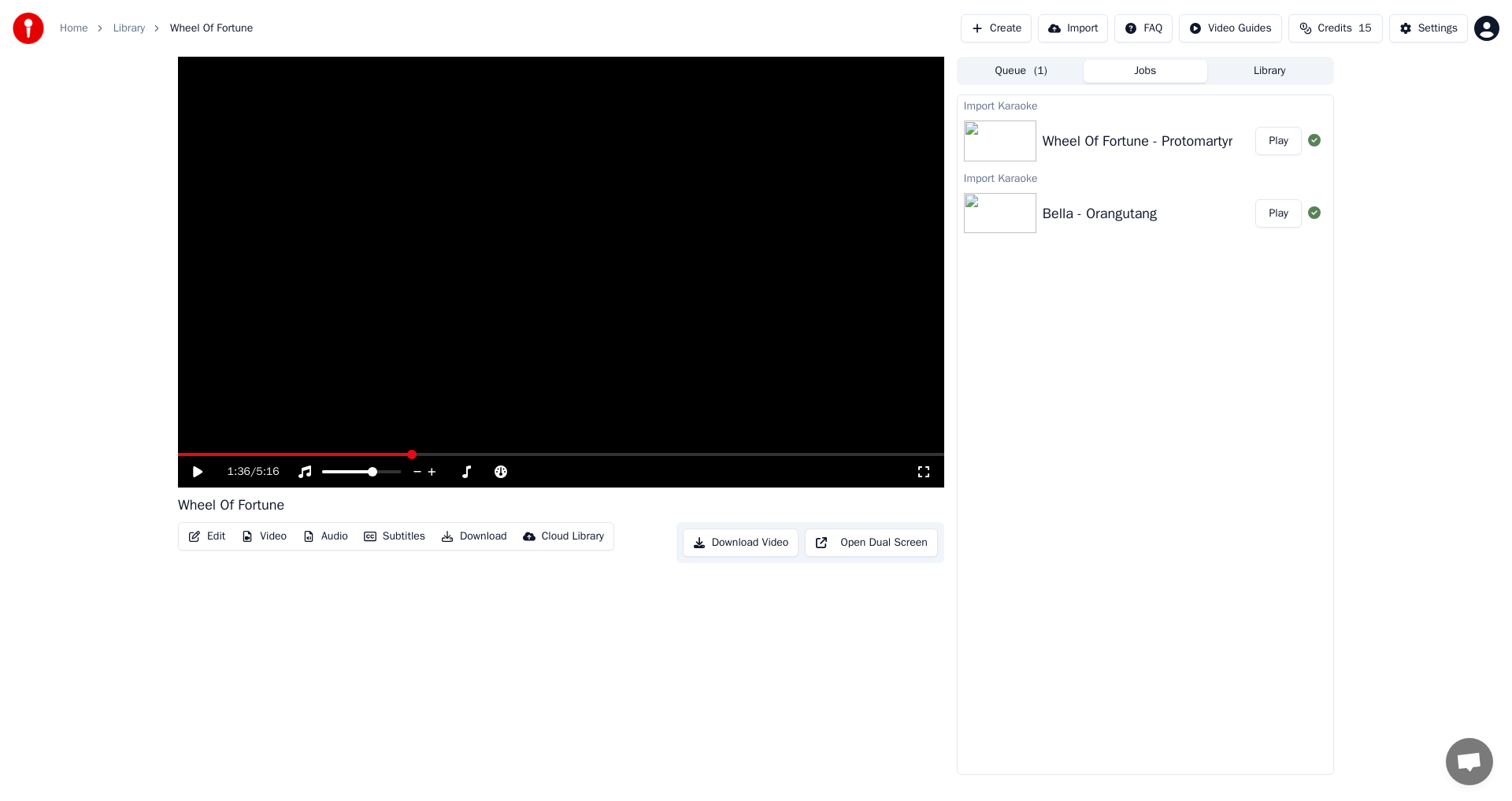 click at bounding box center (561, 272) 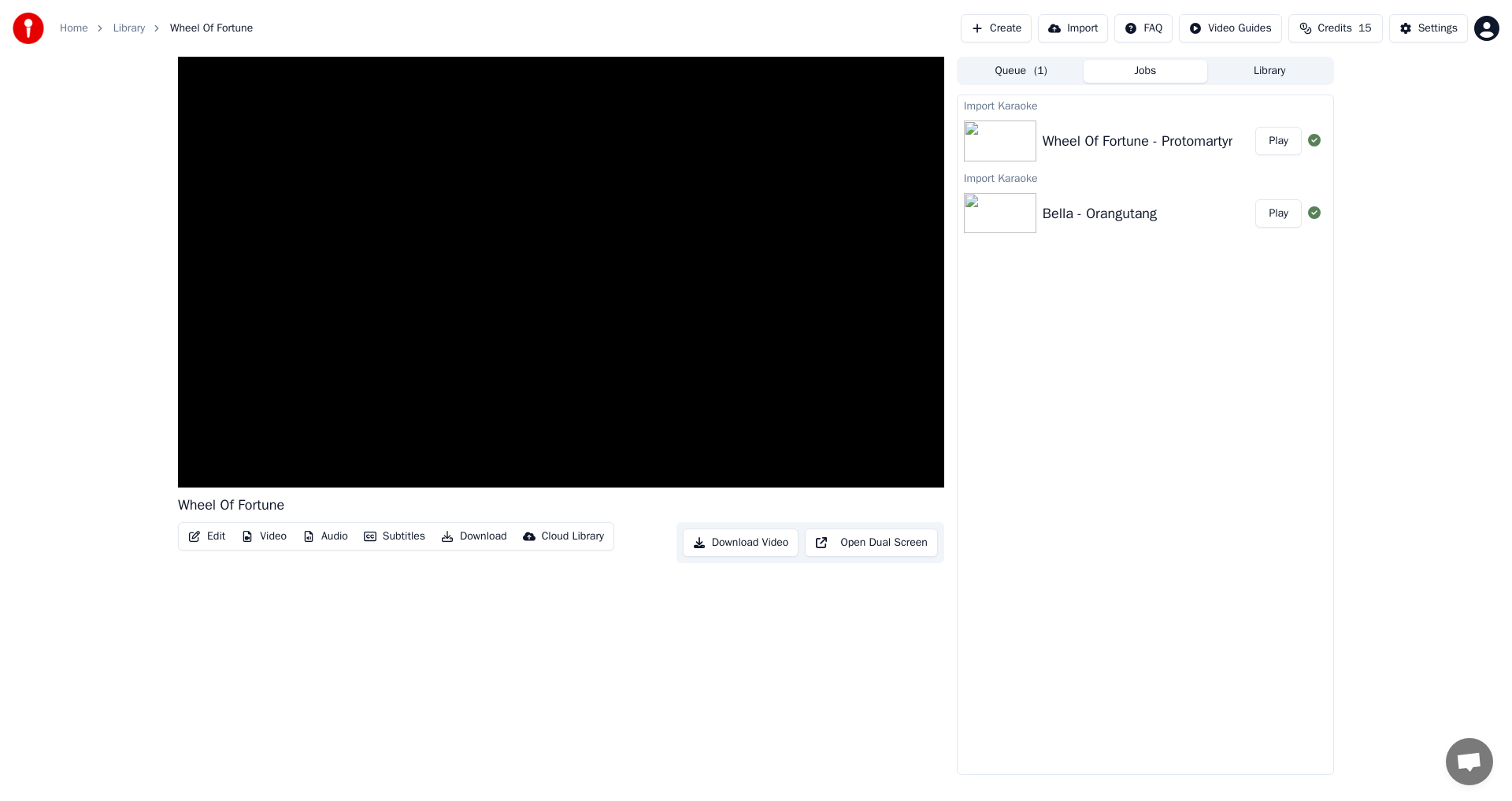 click on "Wheel Of Fortune Edit Video Audio Subtitles Download Cloud Library Download Video Open Dual Screen" at bounding box center [561, 416] 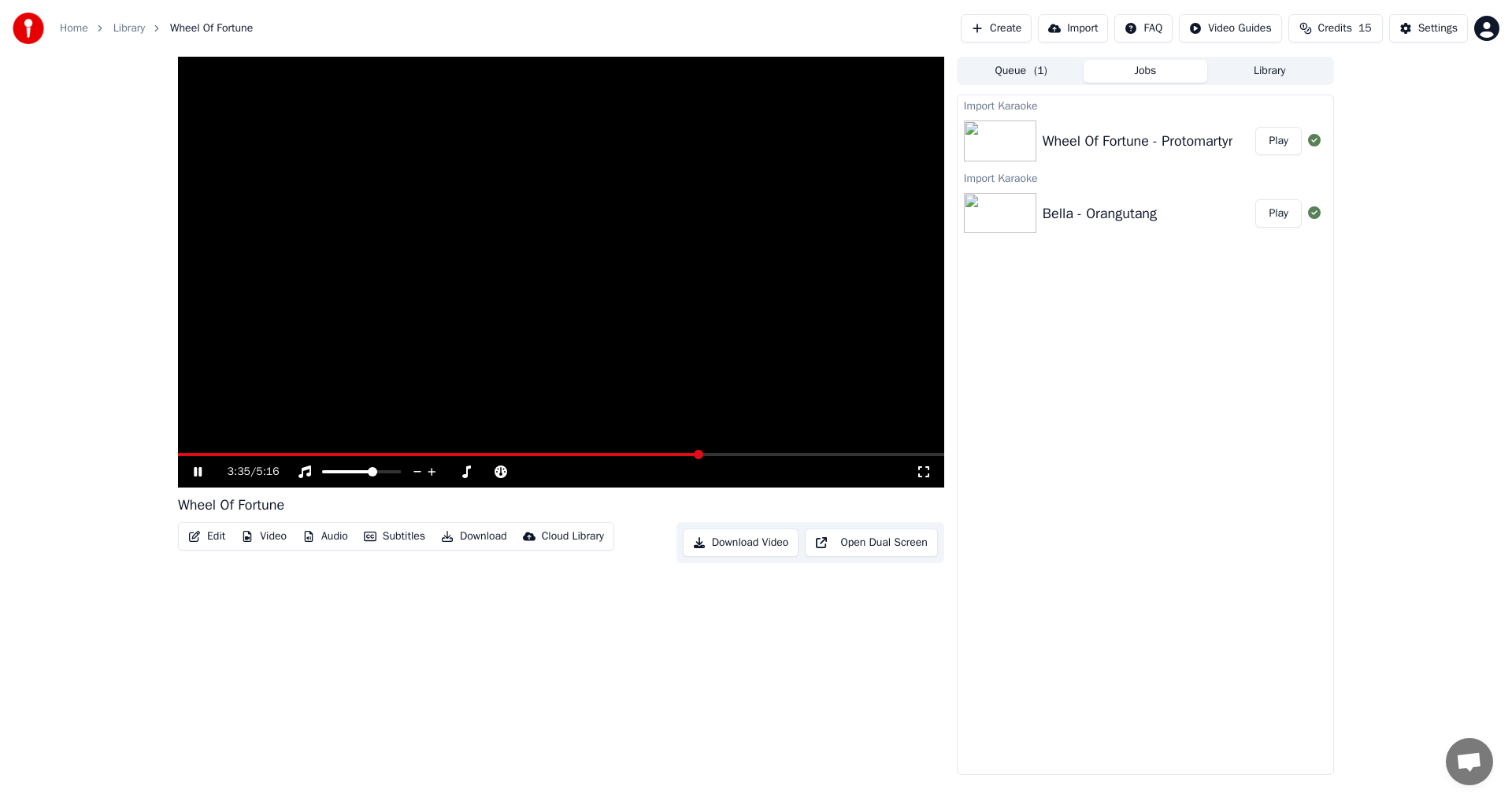 click at bounding box center [561, 272] 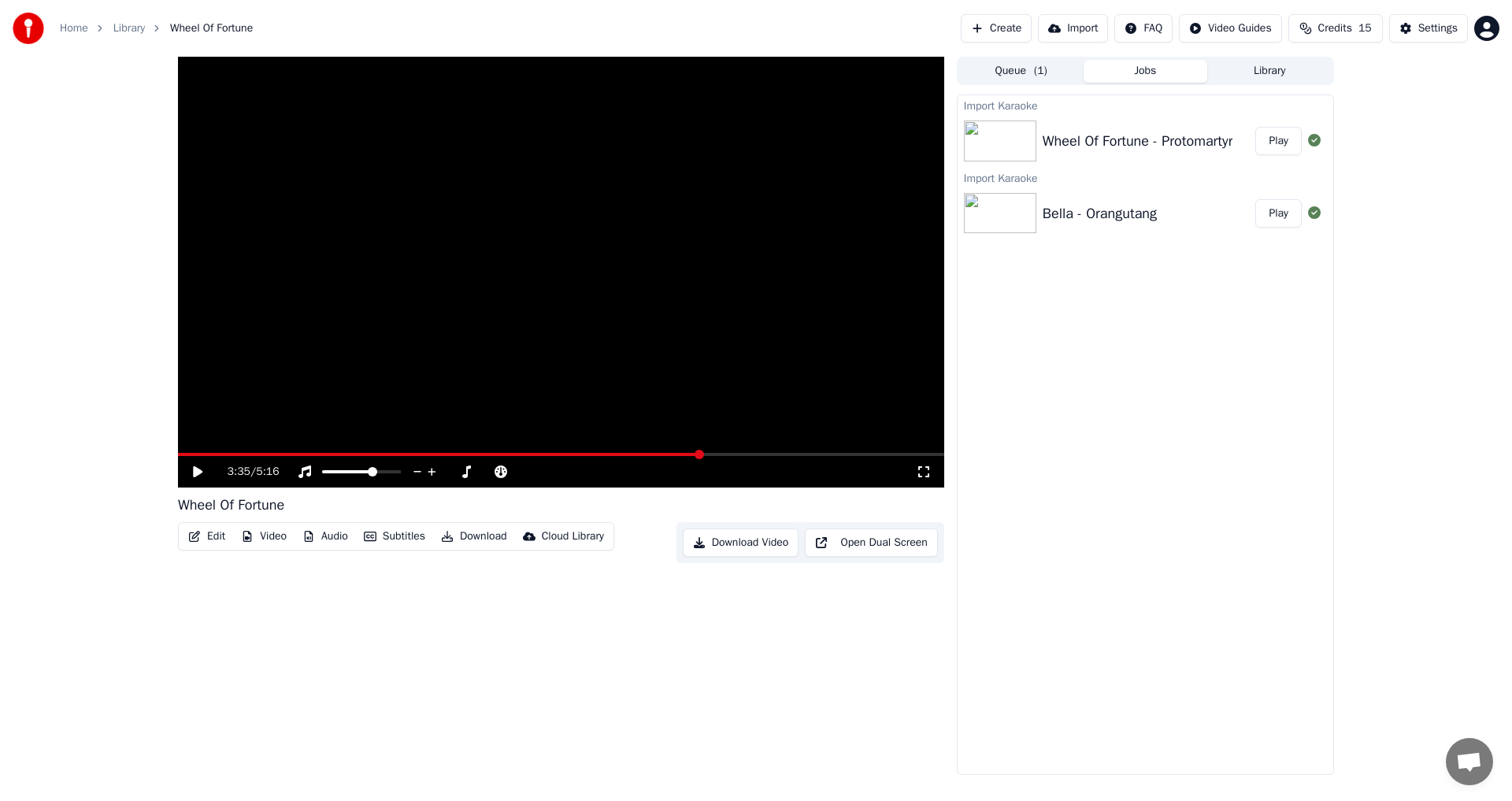 click at bounding box center (561, 454) 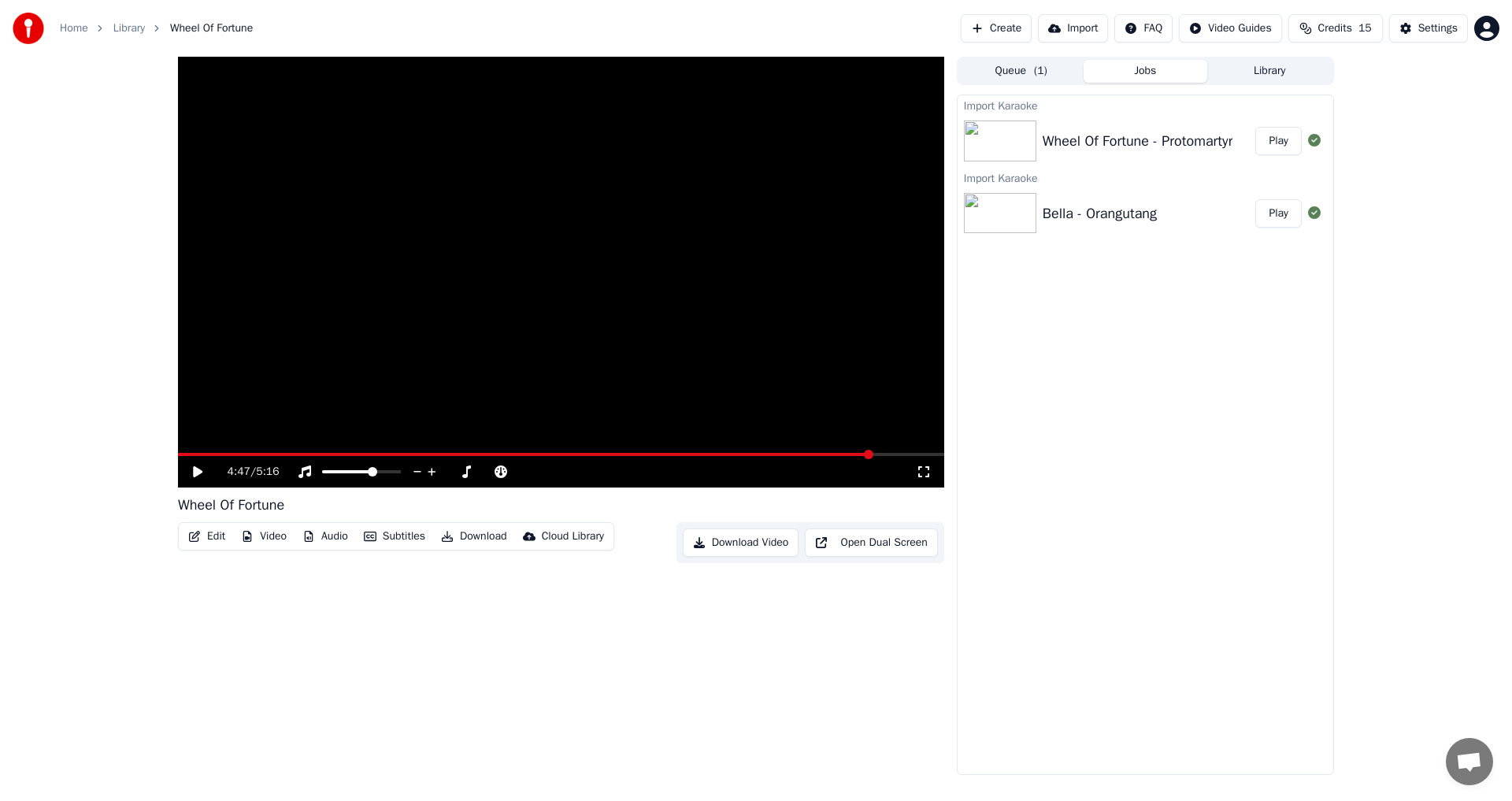 click at bounding box center (561, 272) 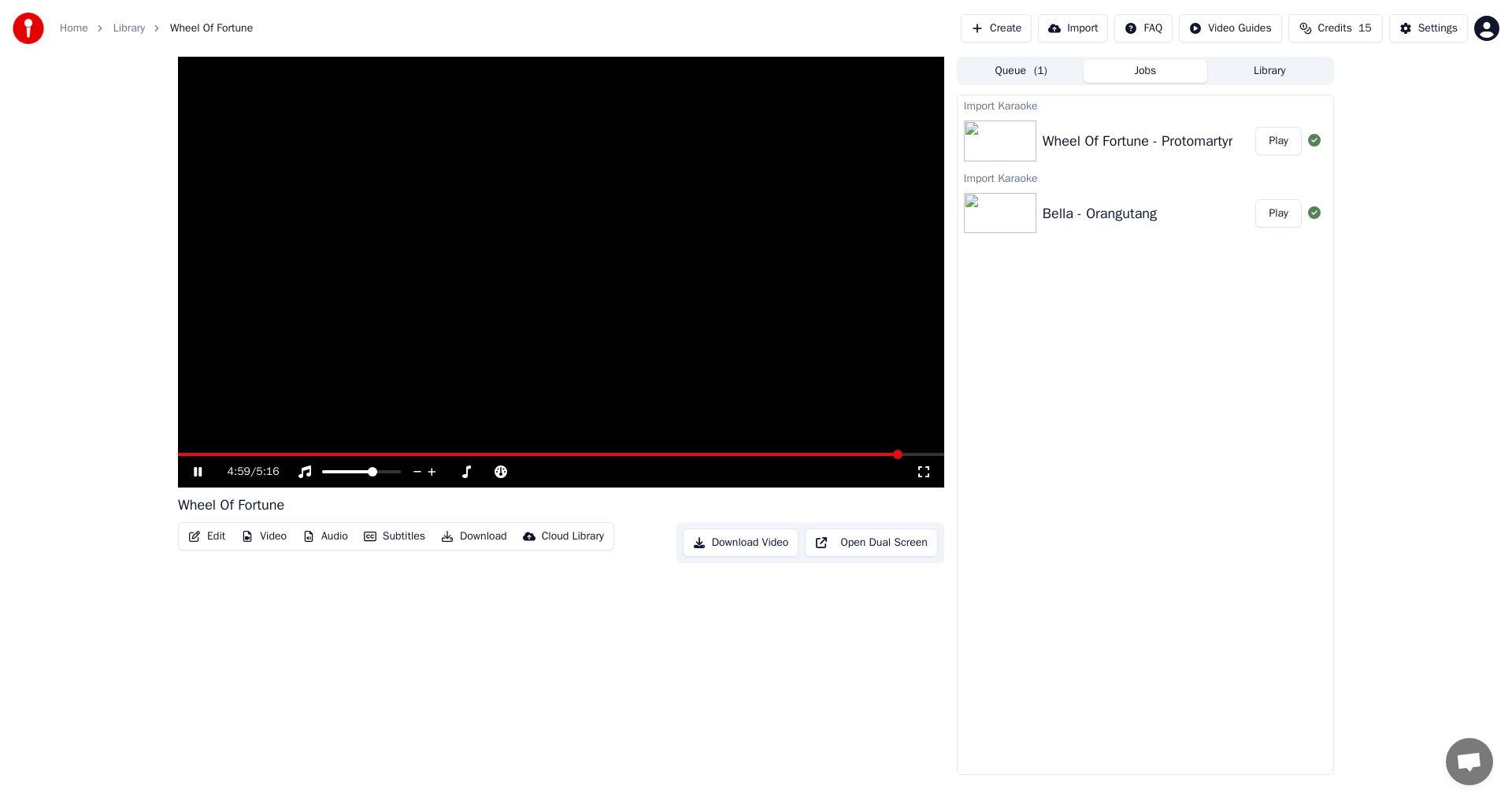 click at bounding box center (561, 454) 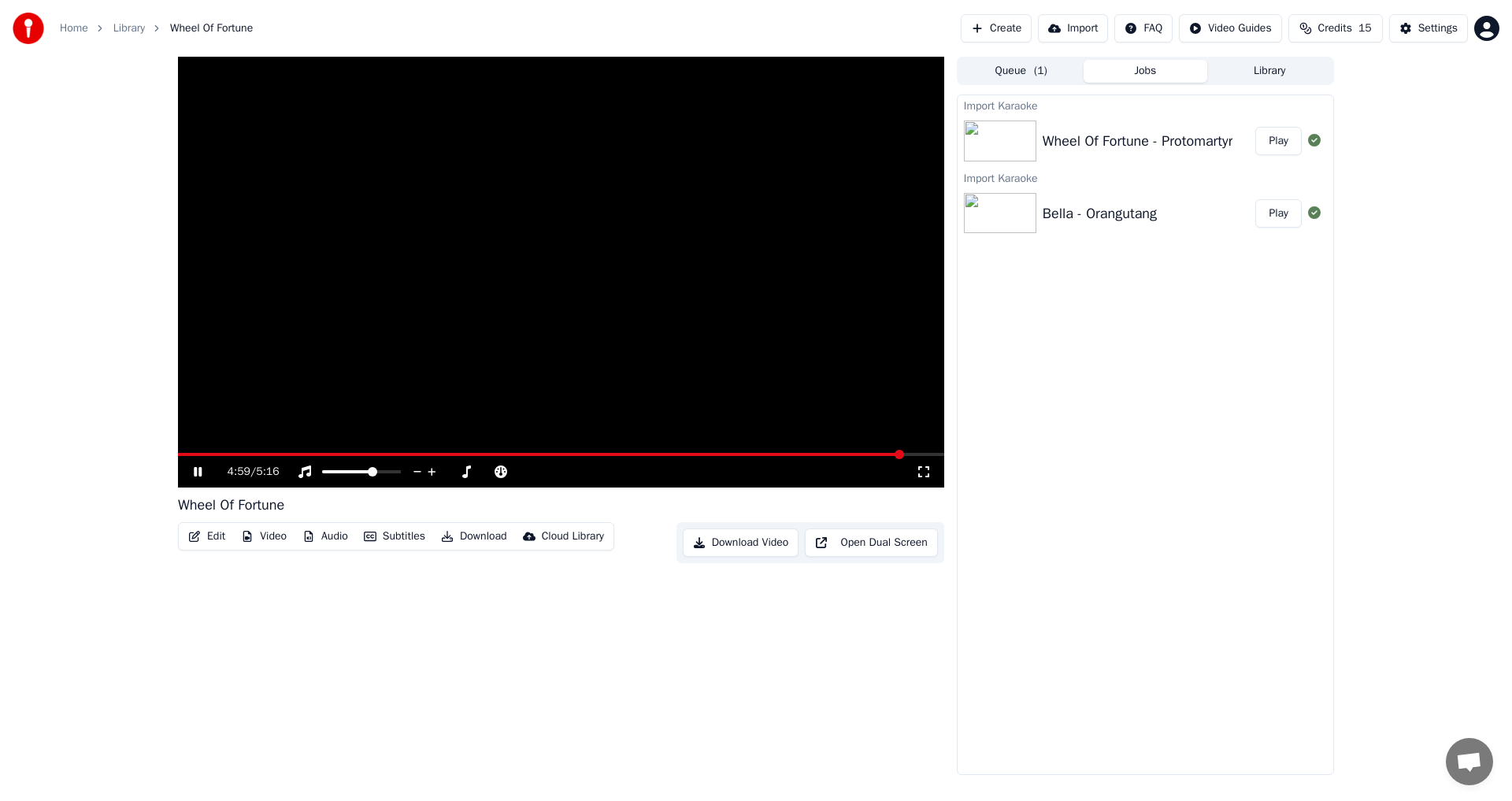 click at bounding box center [561, 454] 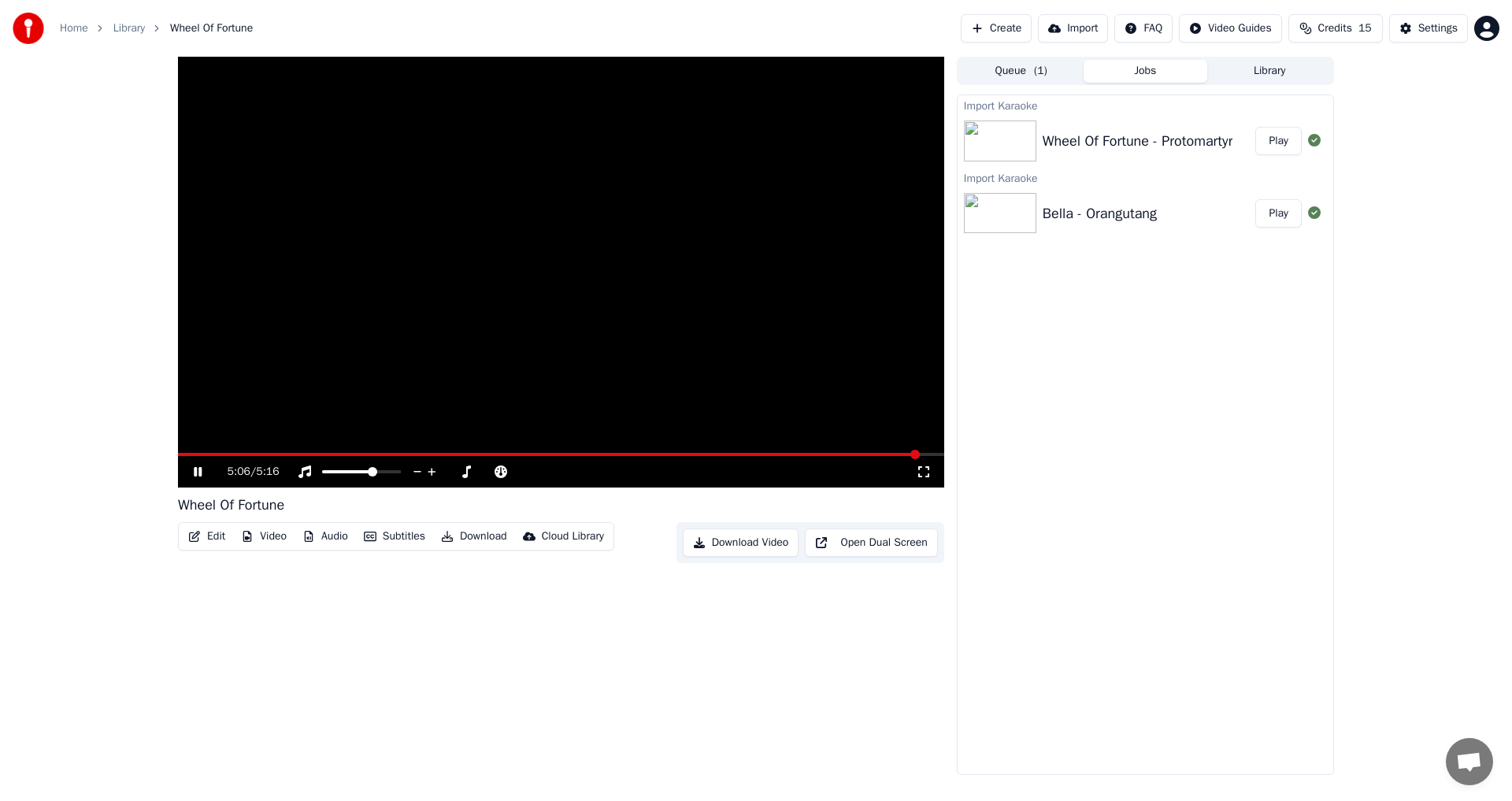 click at bounding box center [561, 454] 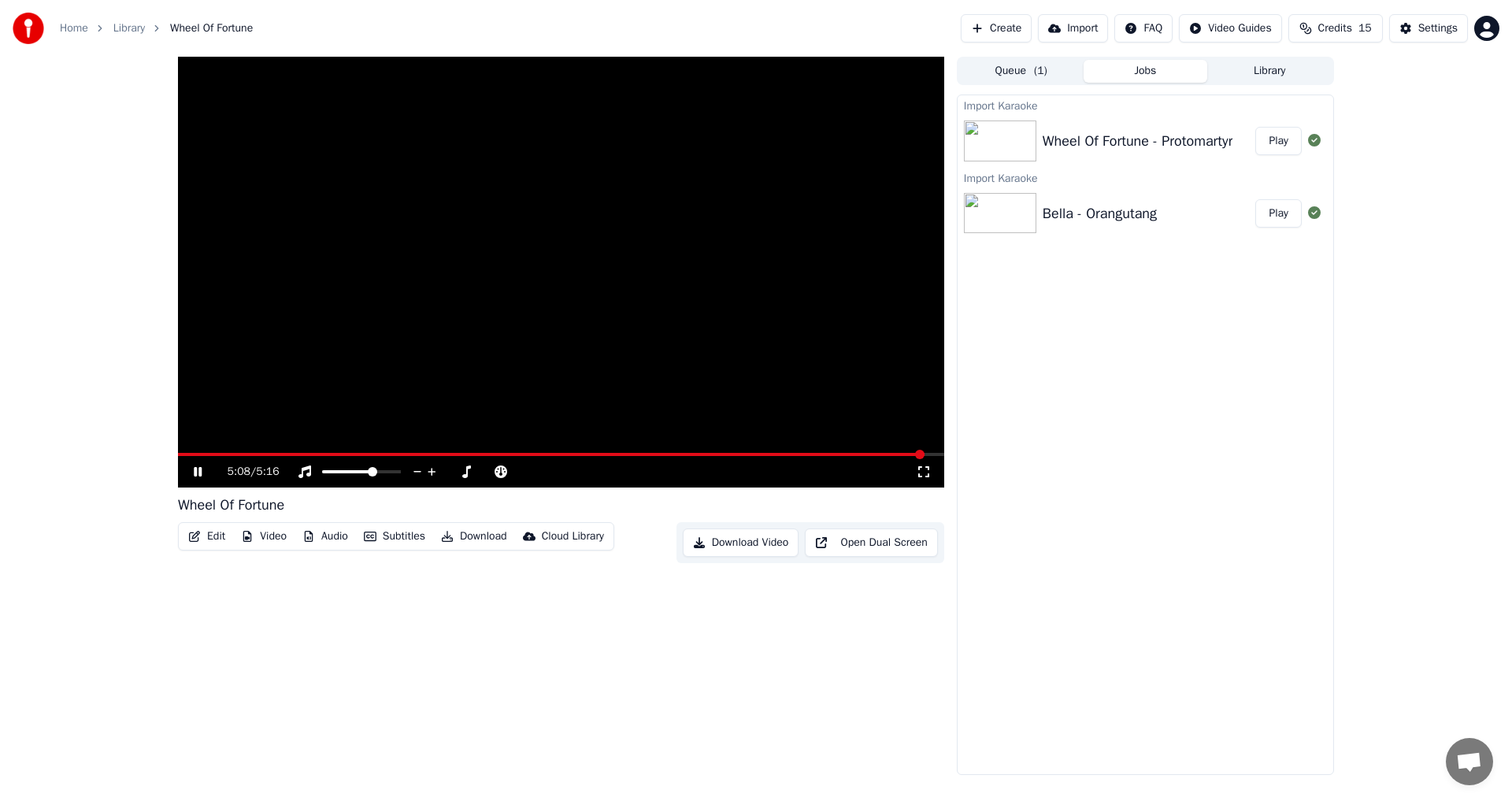 click 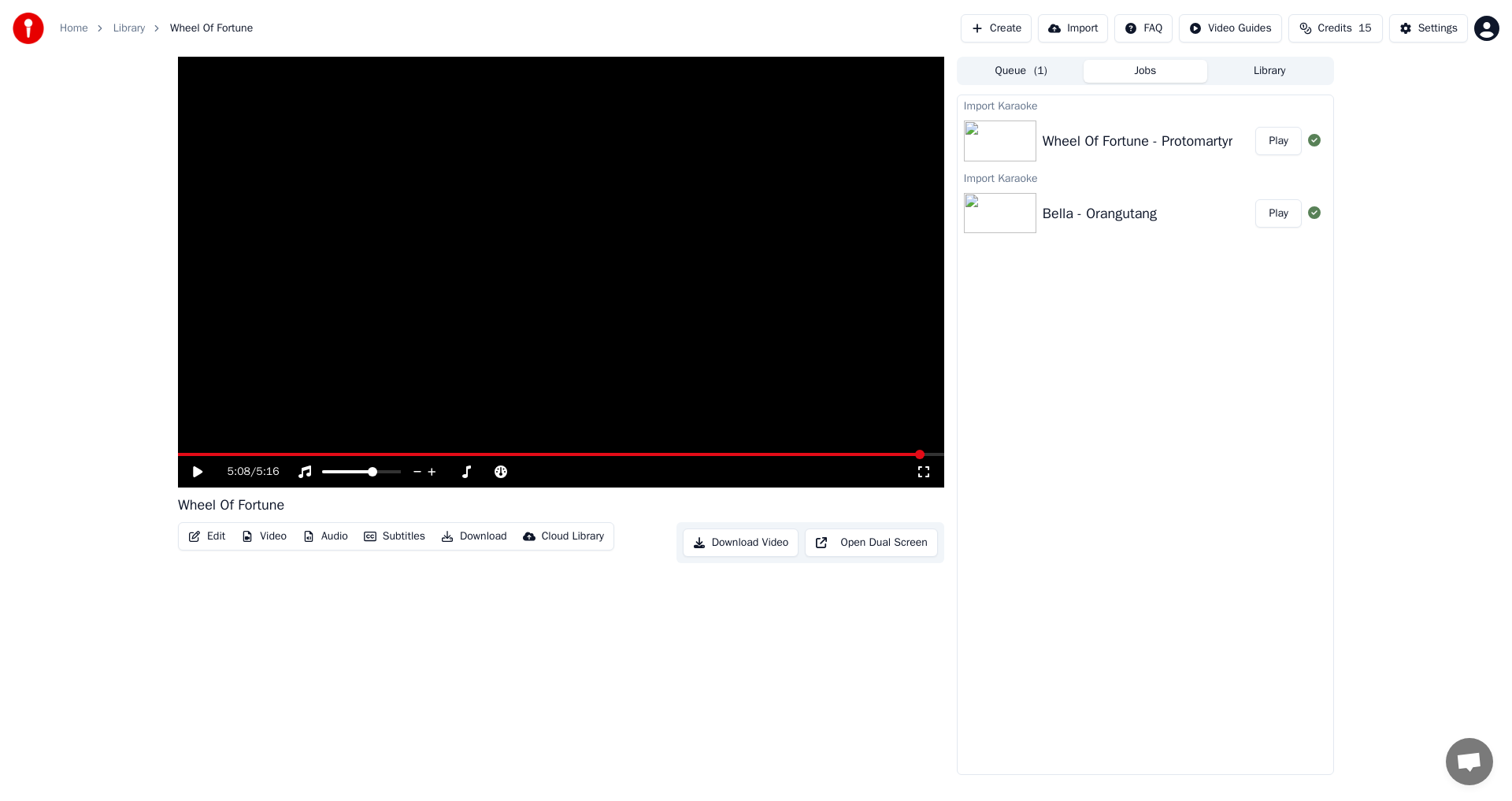 click on "5:08  /  5:16 Wheel Of Fortune Edit Video Audio Subtitles Download Cloud Library Download Video Open Dual Screen" at bounding box center [561, 416] 